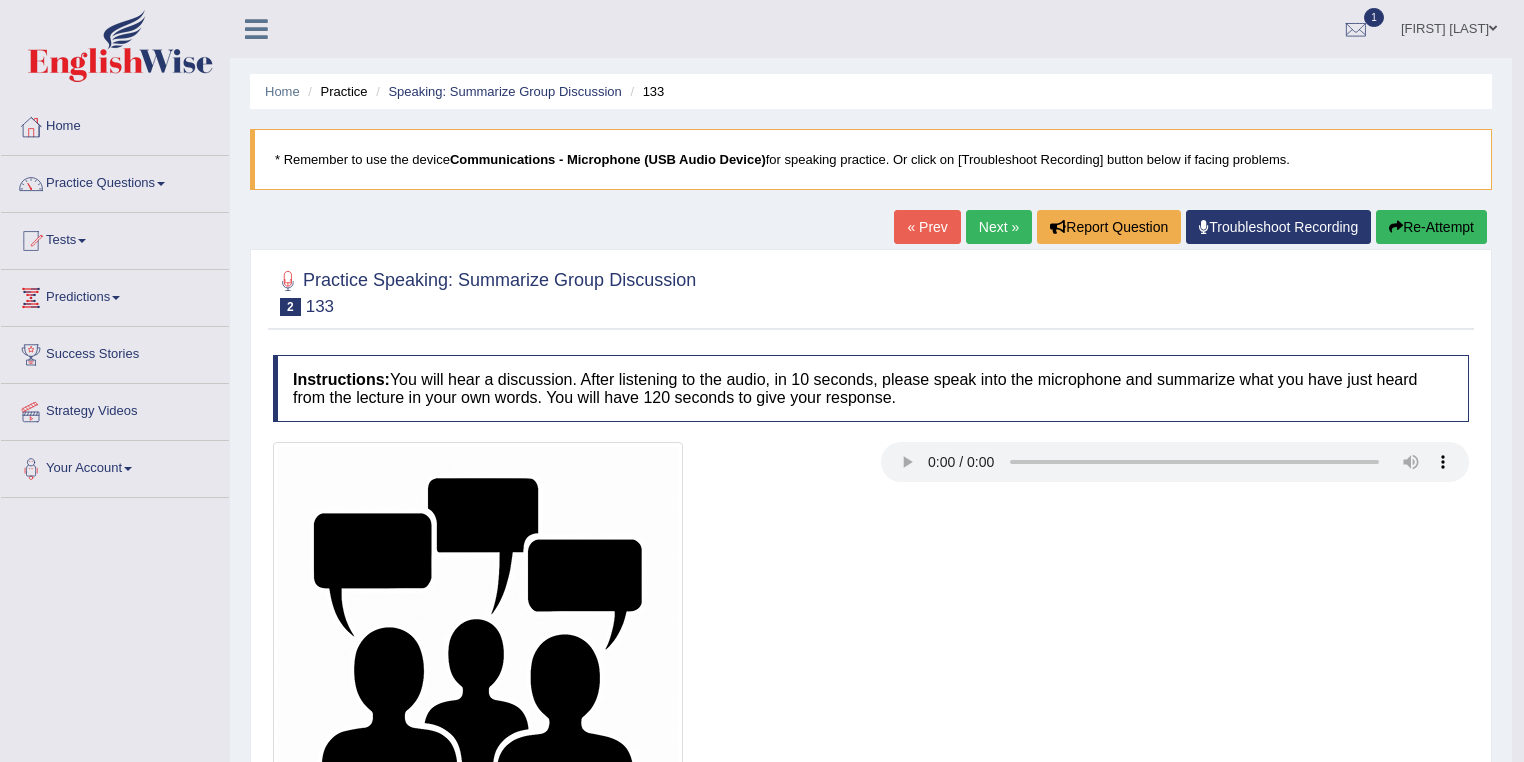 scroll, scrollTop: 1179, scrollLeft: 0, axis: vertical 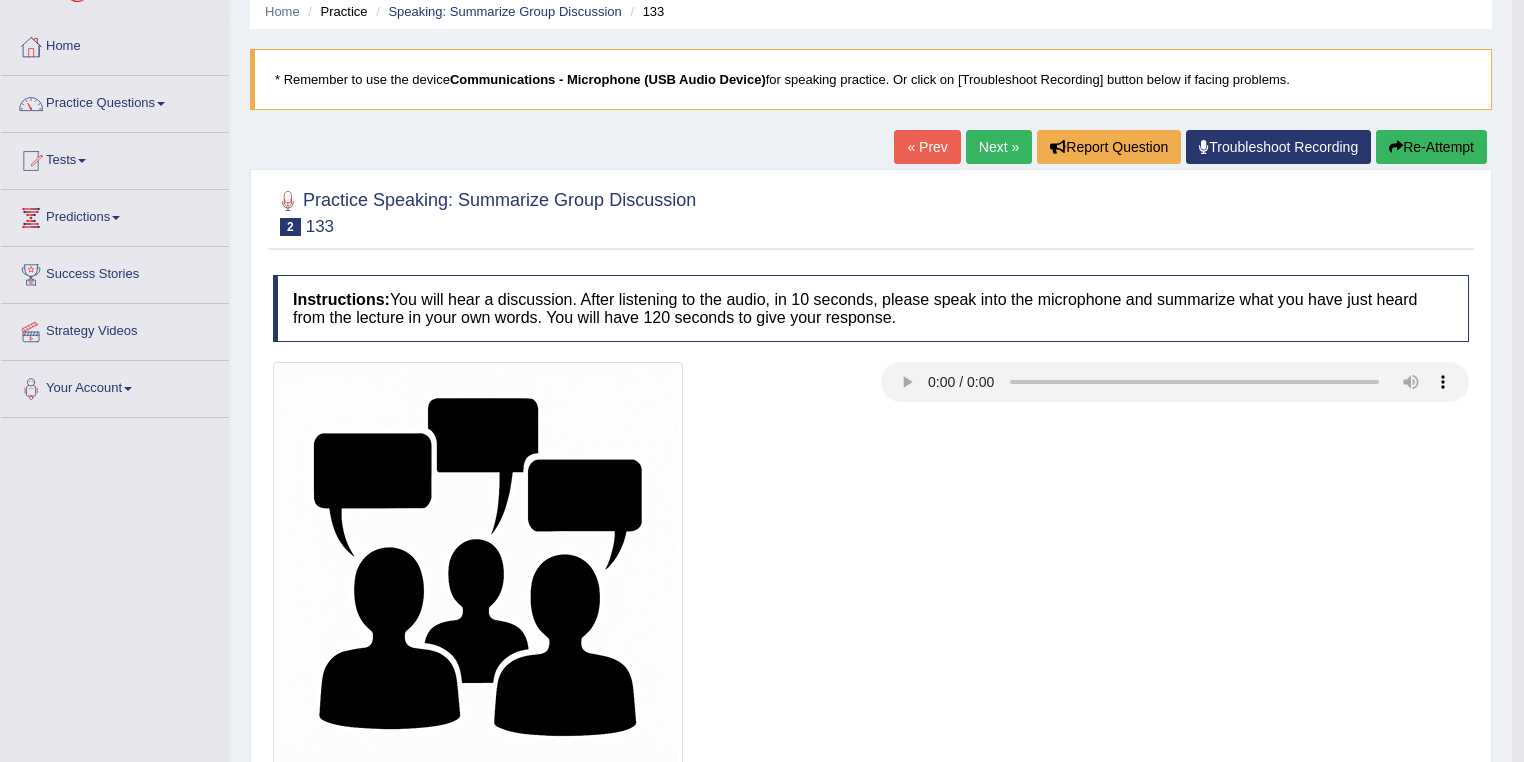 click on "Next »" at bounding box center [999, 147] 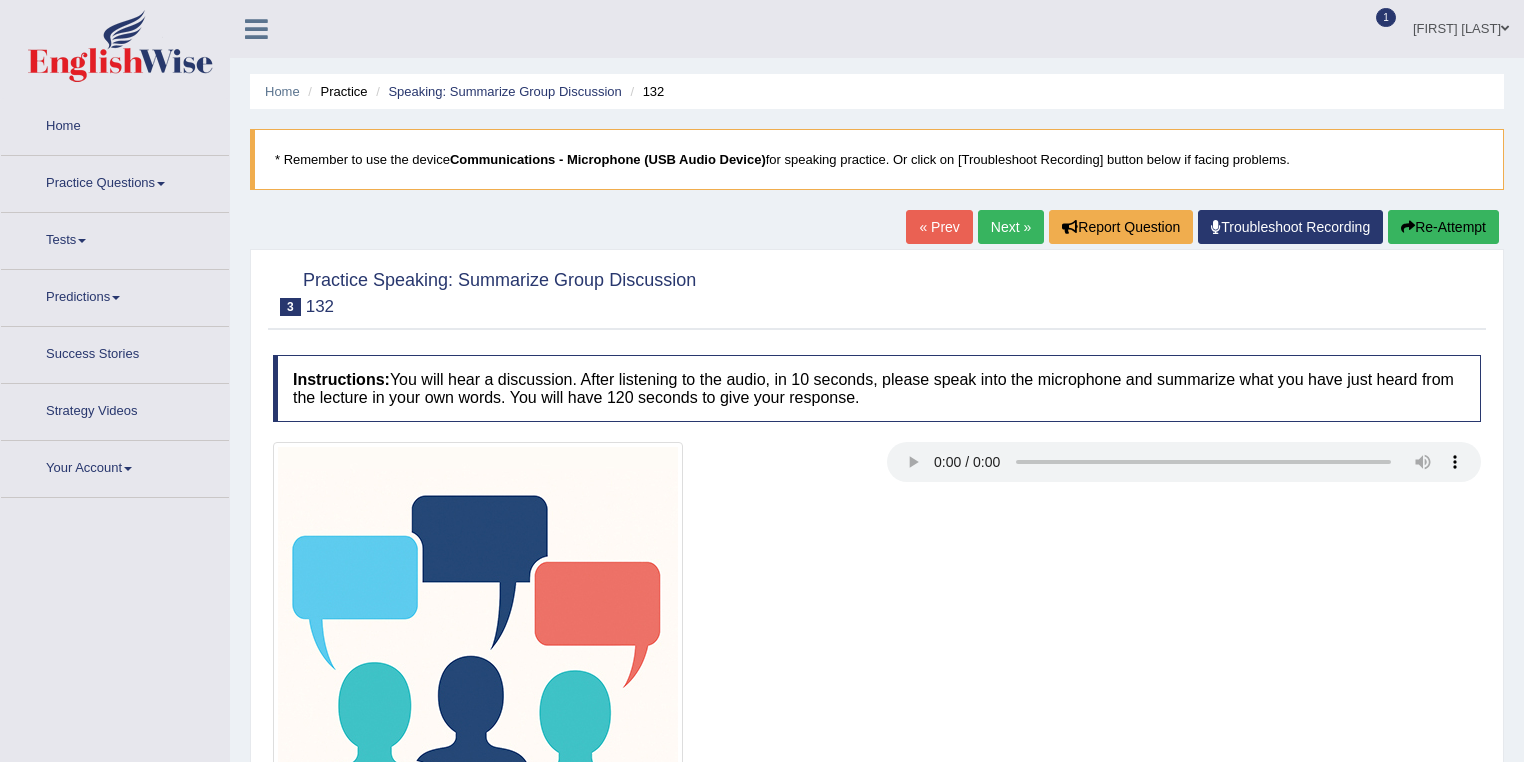 scroll, scrollTop: 0, scrollLeft: 0, axis: both 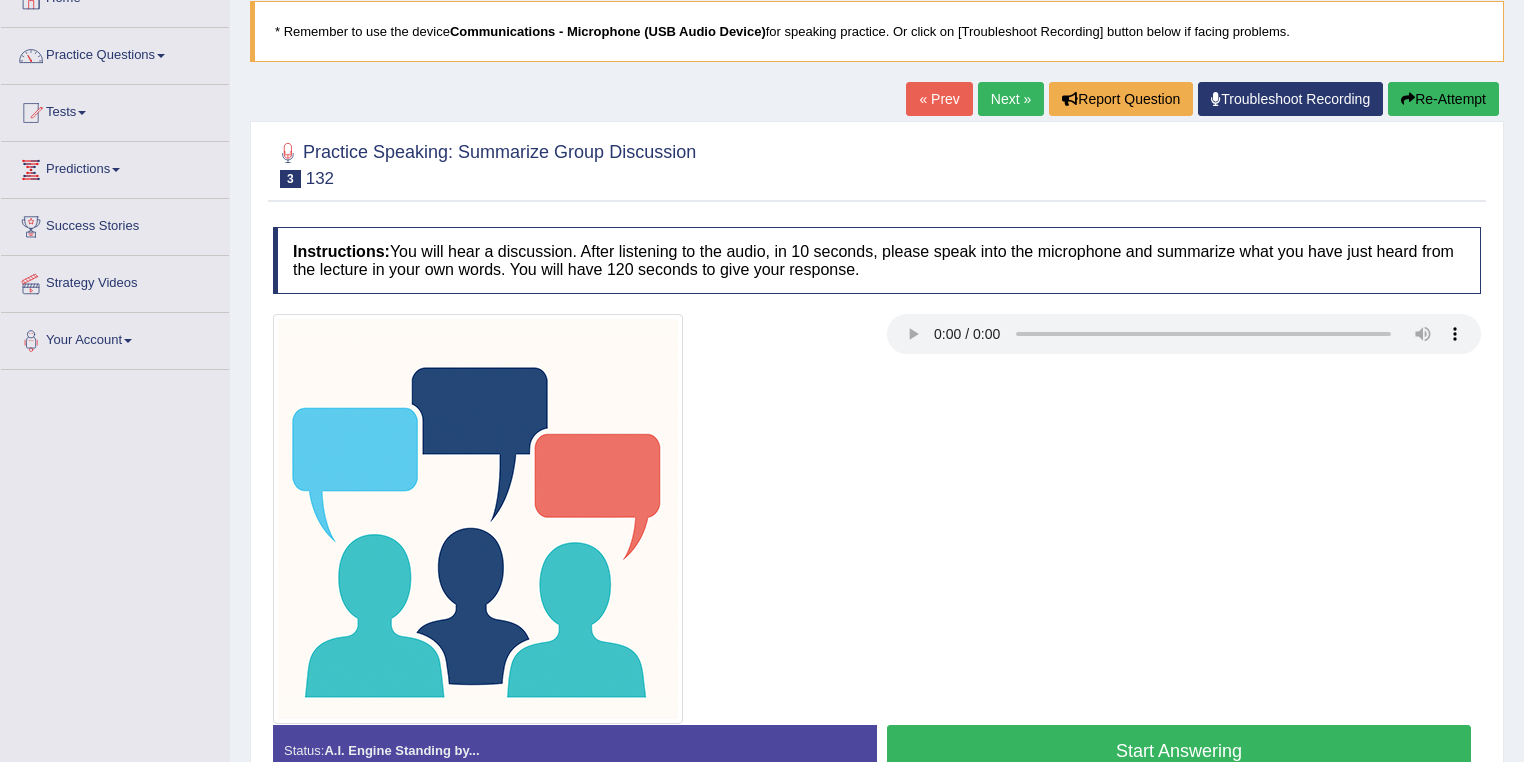 click on "Start Answering" at bounding box center [1179, 750] 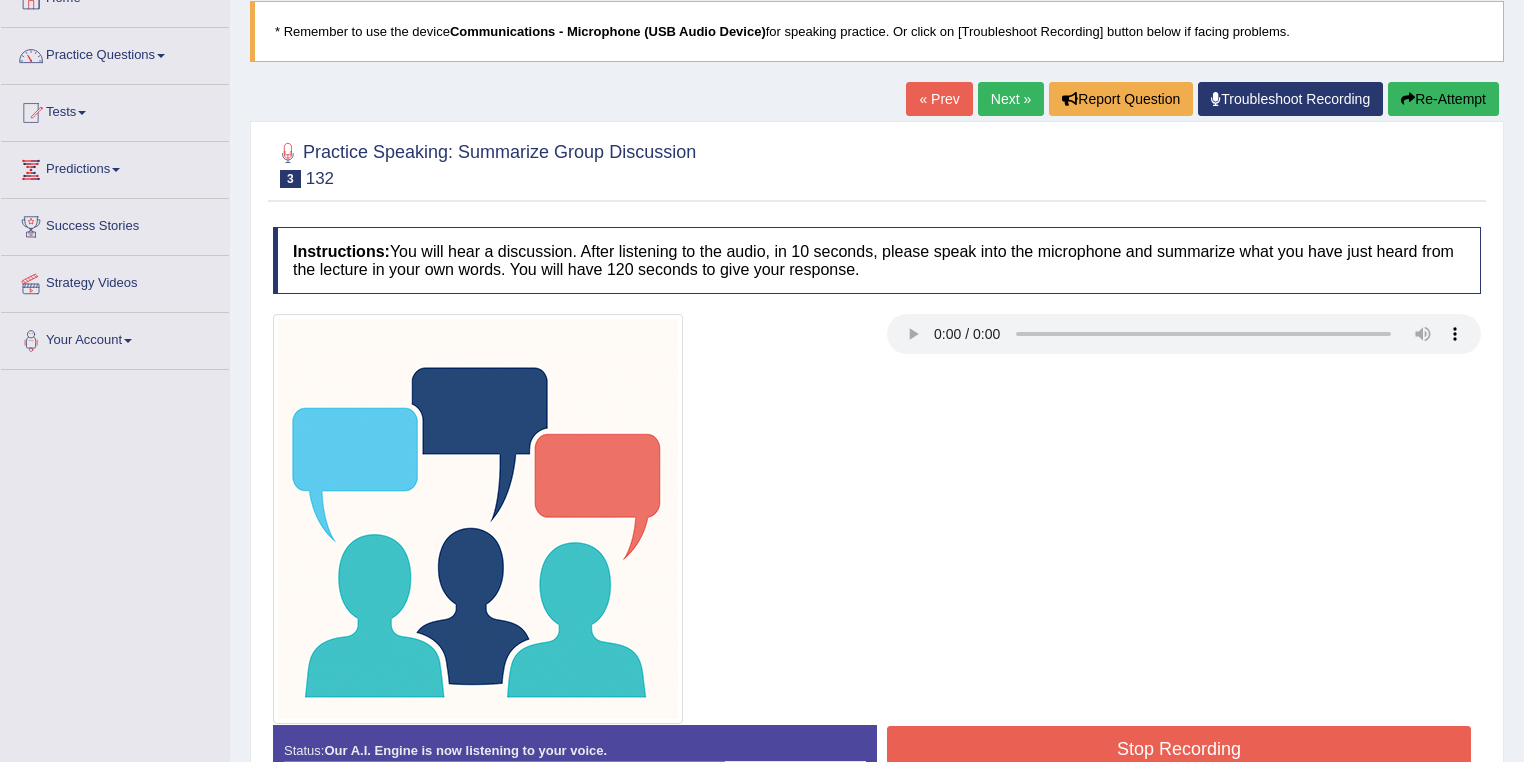 click on "Stop Recording" at bounding box center (1179, 749) 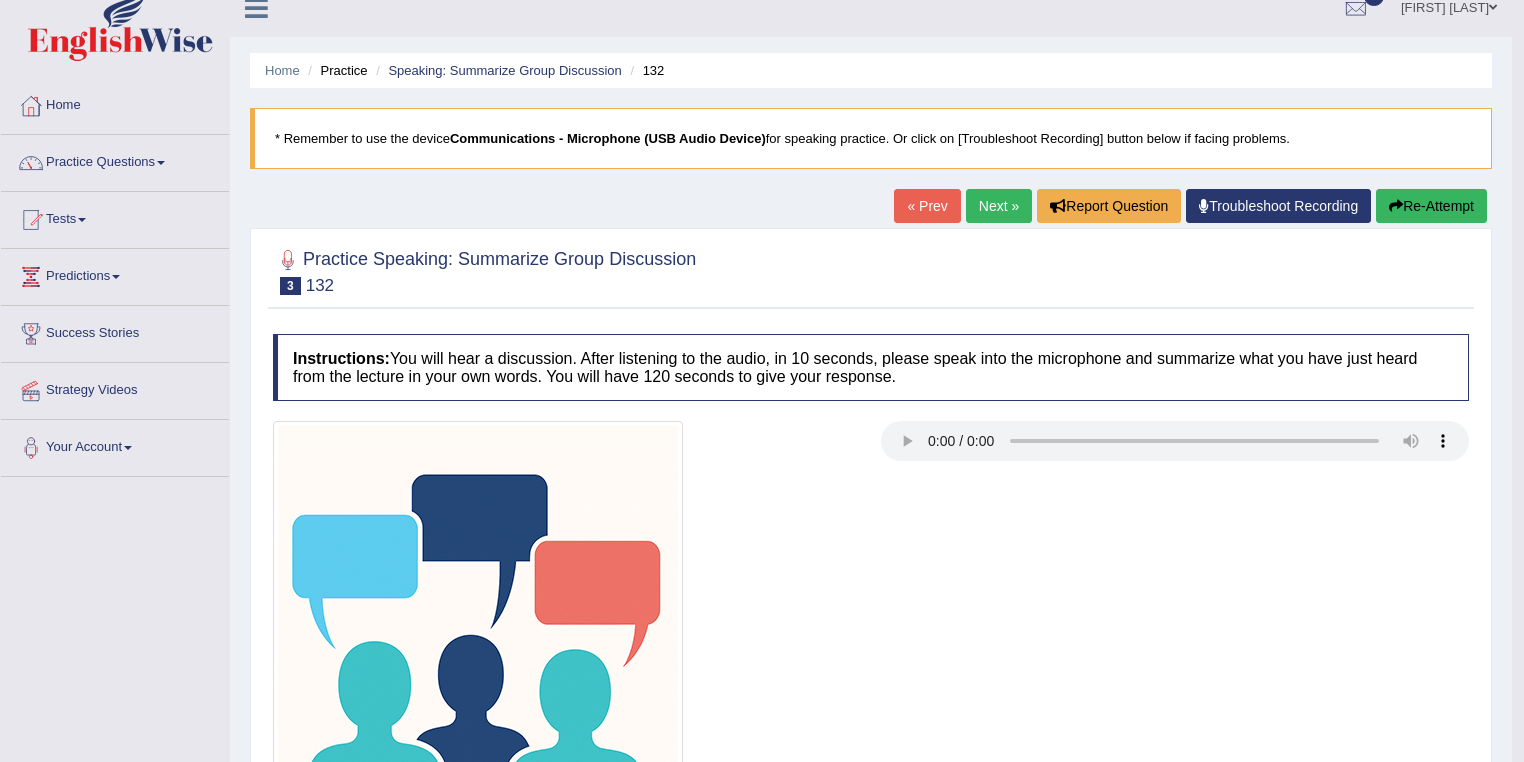 scroll, scrollTop: 0, scrollLeft: 0, axis: both 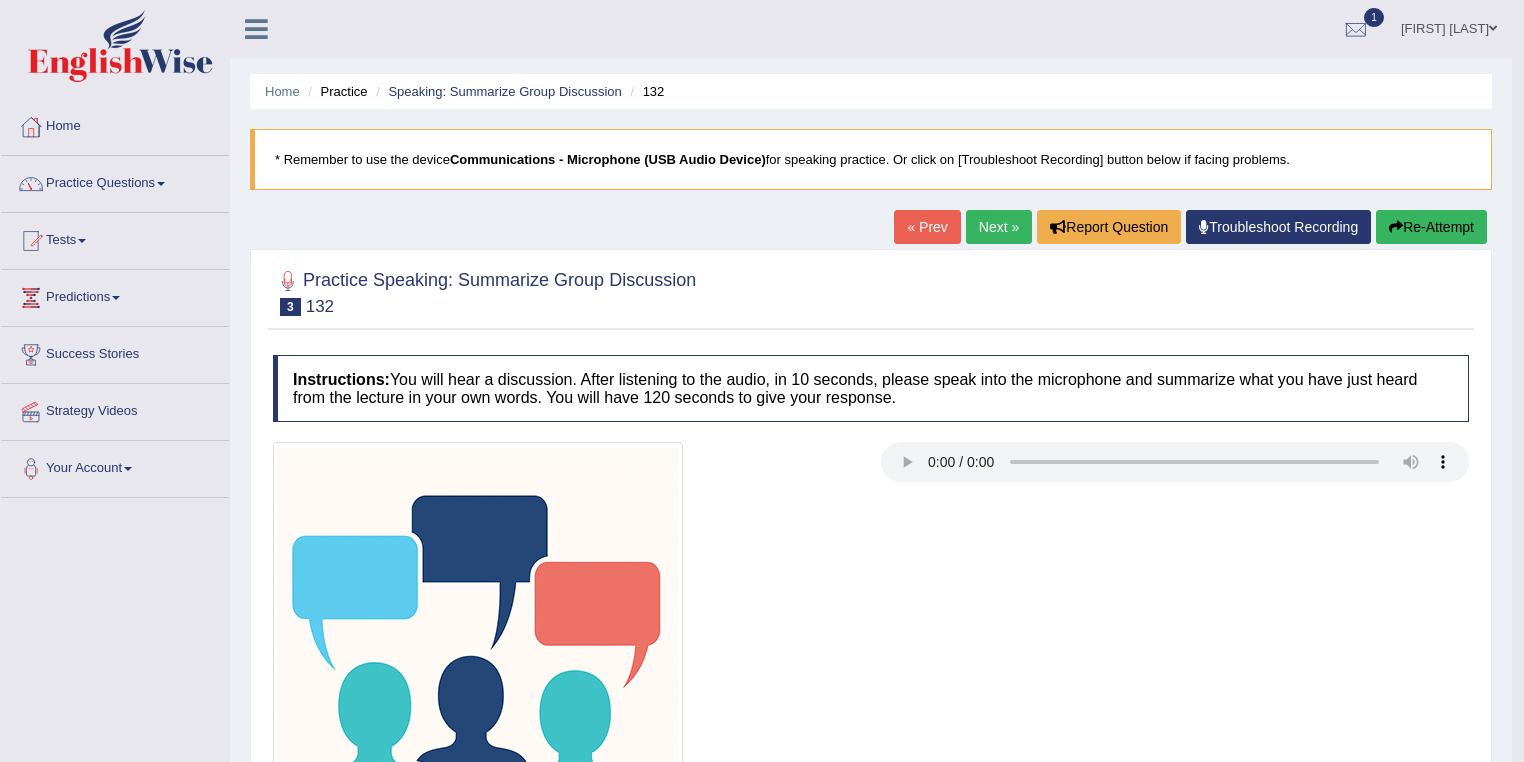 click at bounding box center (161, 184) 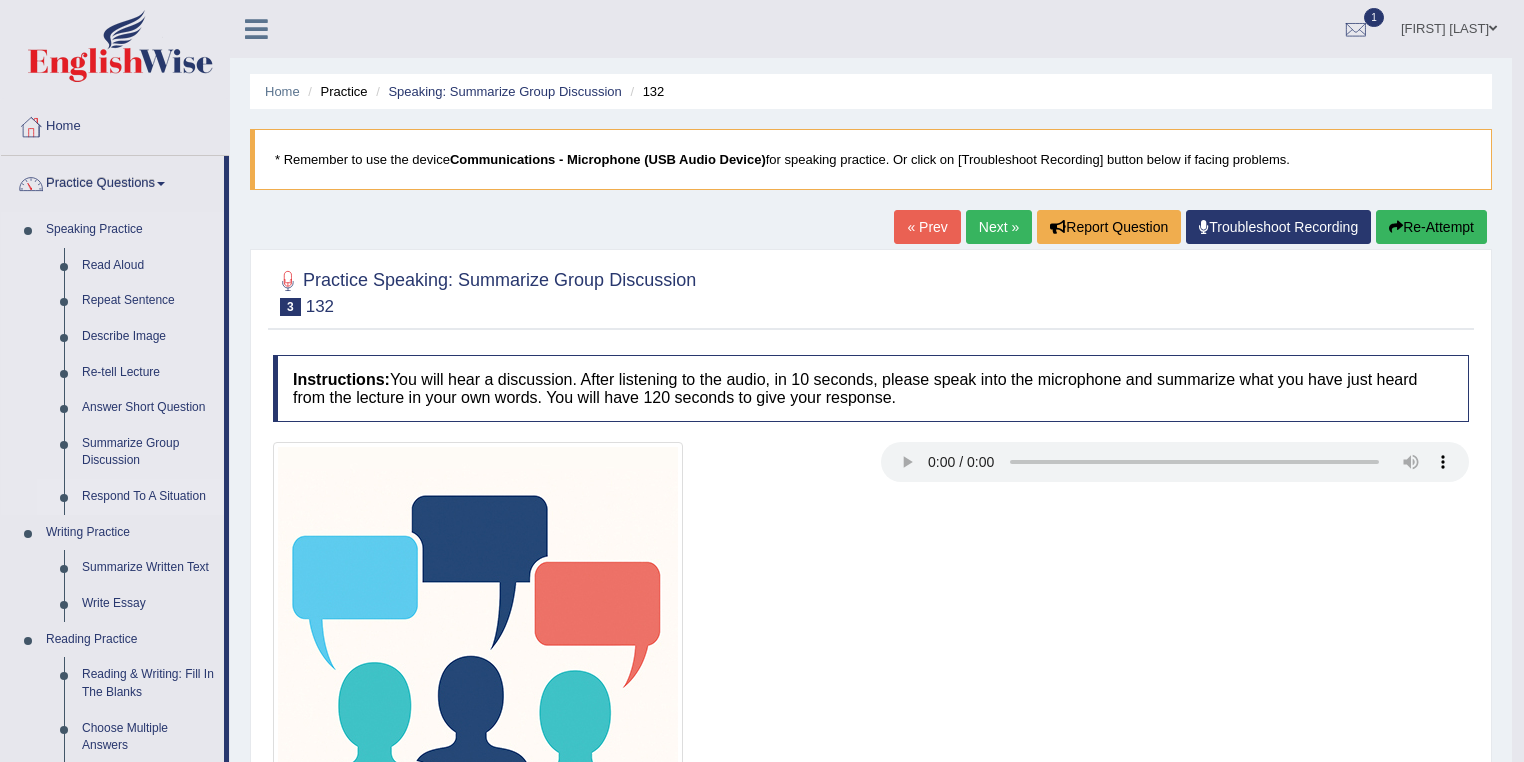 click on "Respond To A Situation" at bounding box center (148, 497) 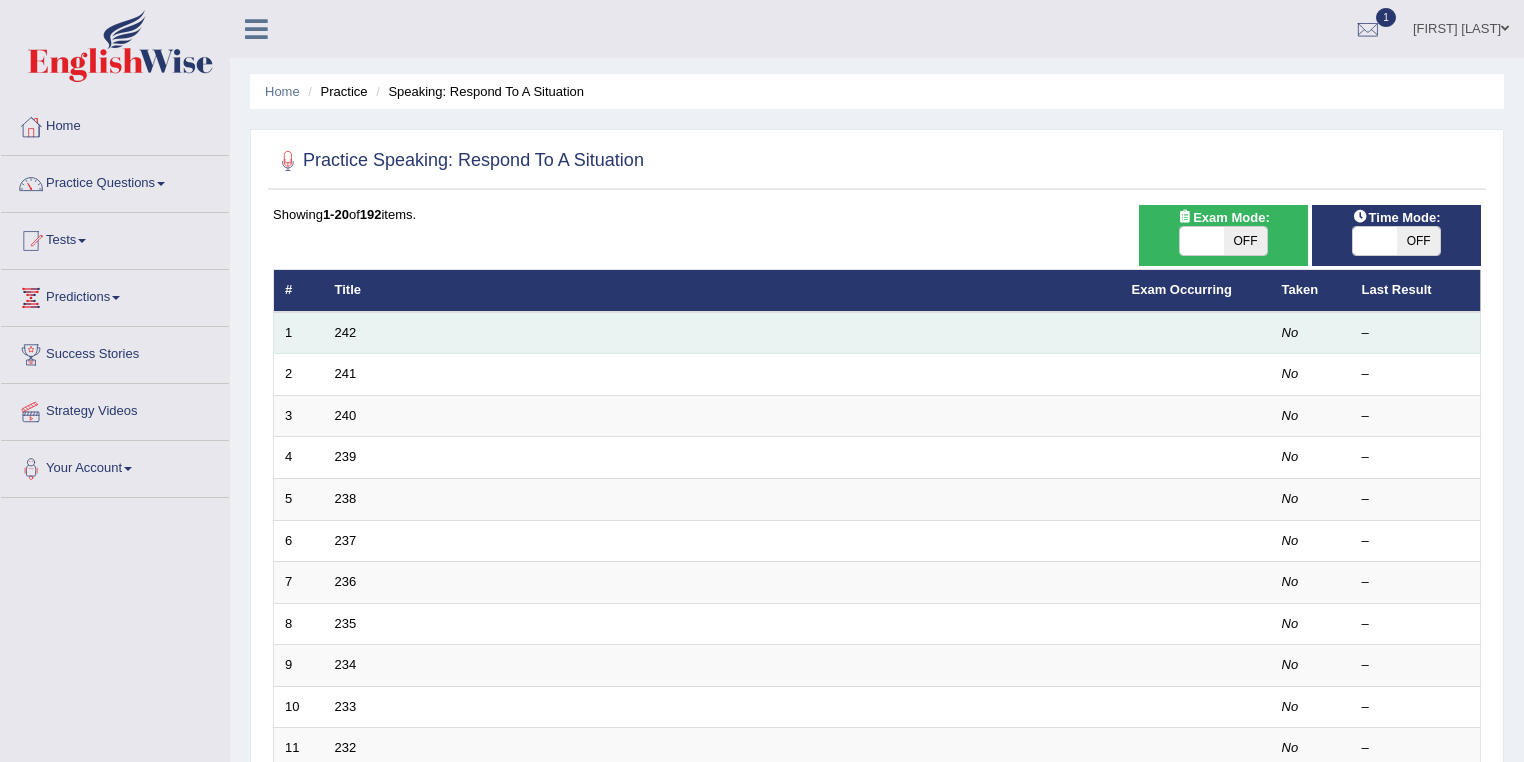 scroll, scrollTop: 0, scrollLeft: 0, axis: both 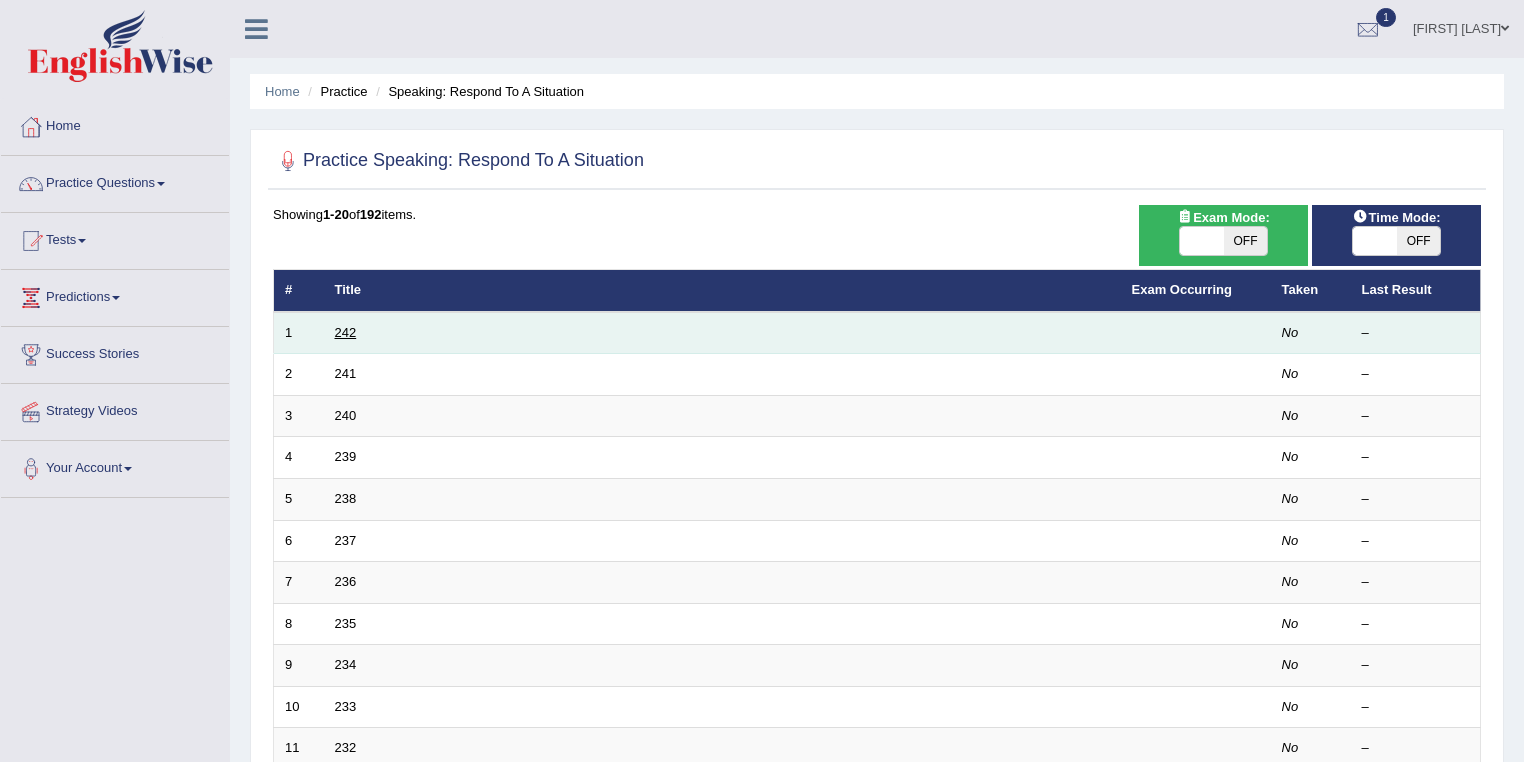 click on "242" at bounding box center (346, 332) 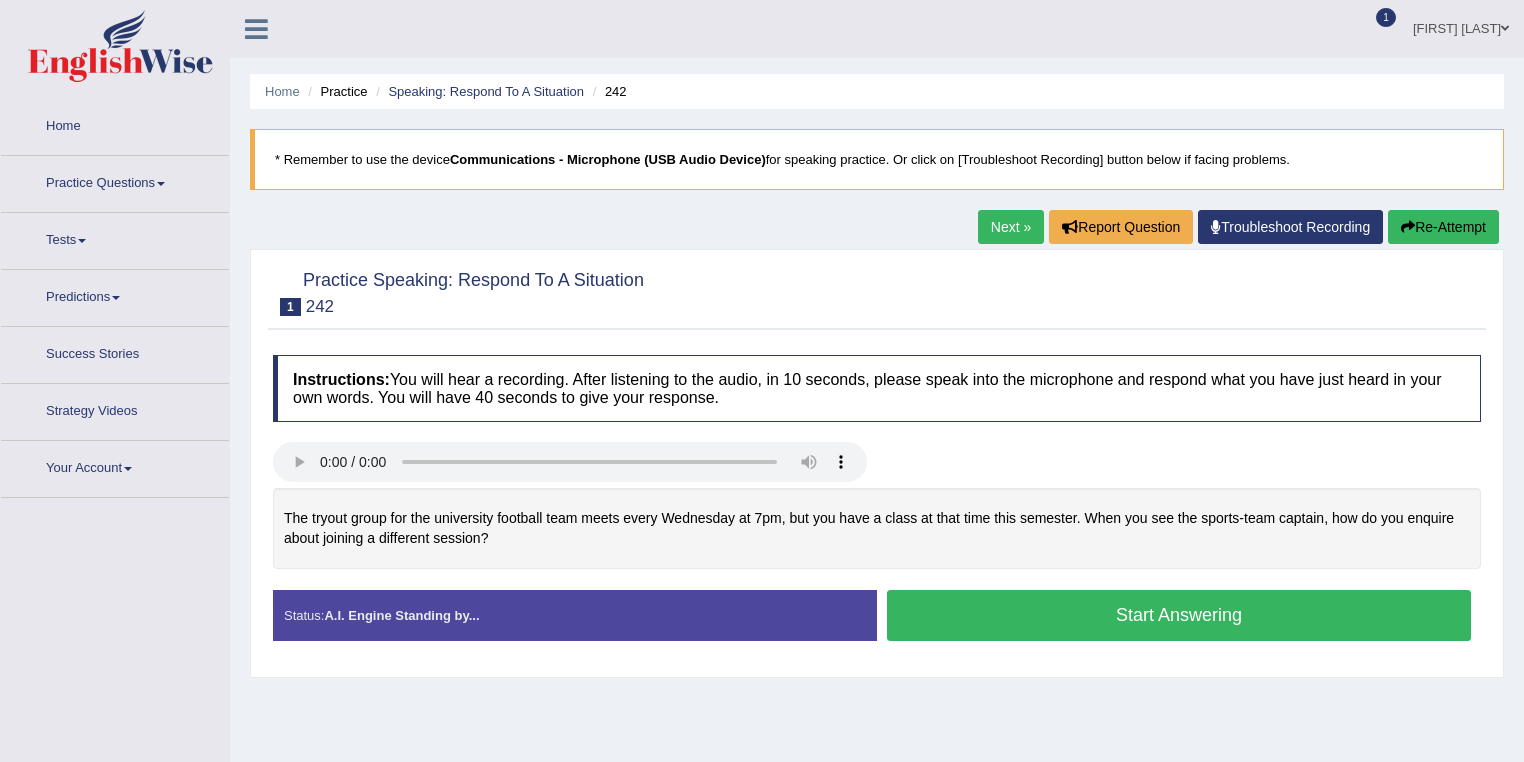 scroll, scrollTop: 0, scrollLeft: 0, axis: both 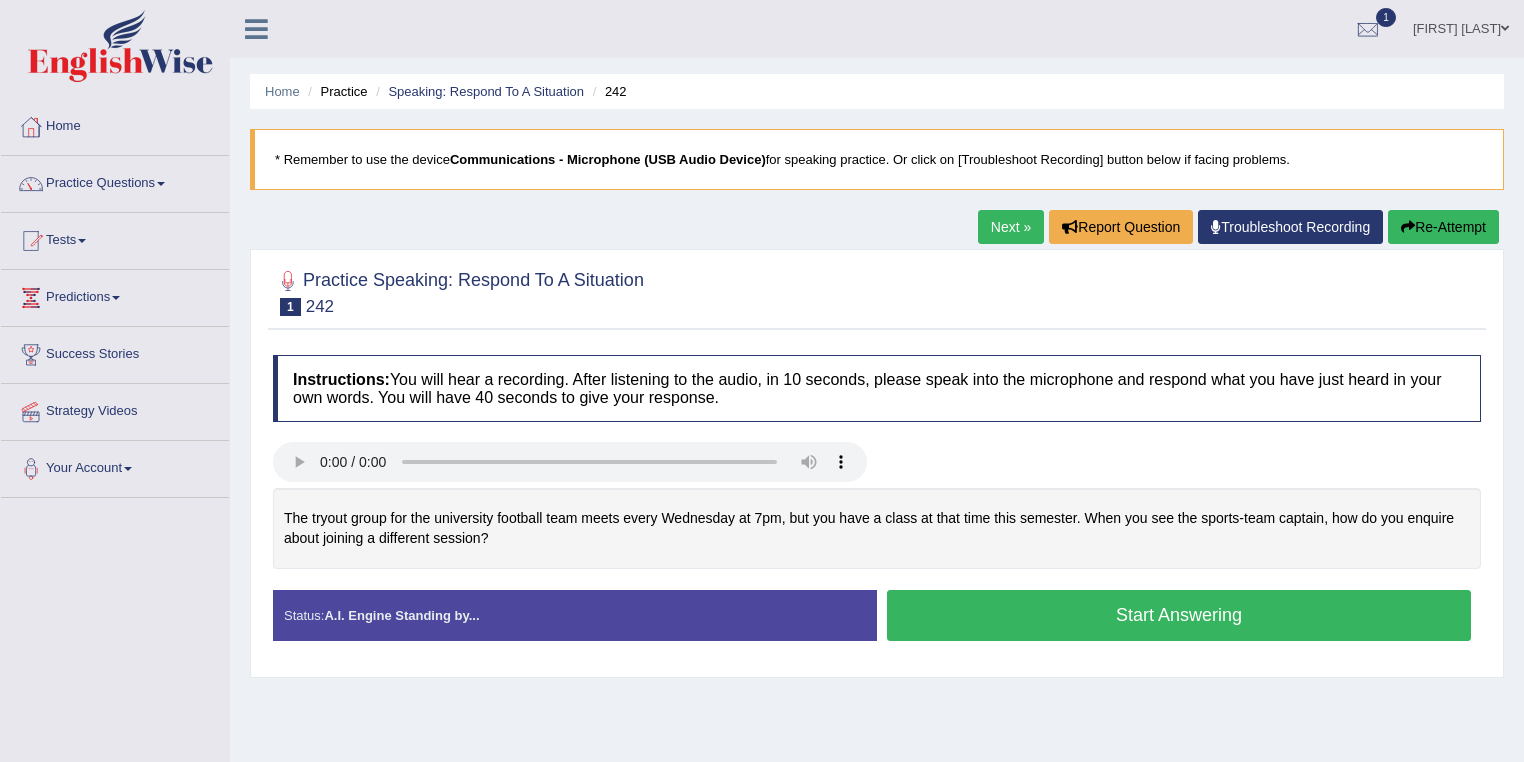 click on "Start Answering" at bounding box center [1179, 615] 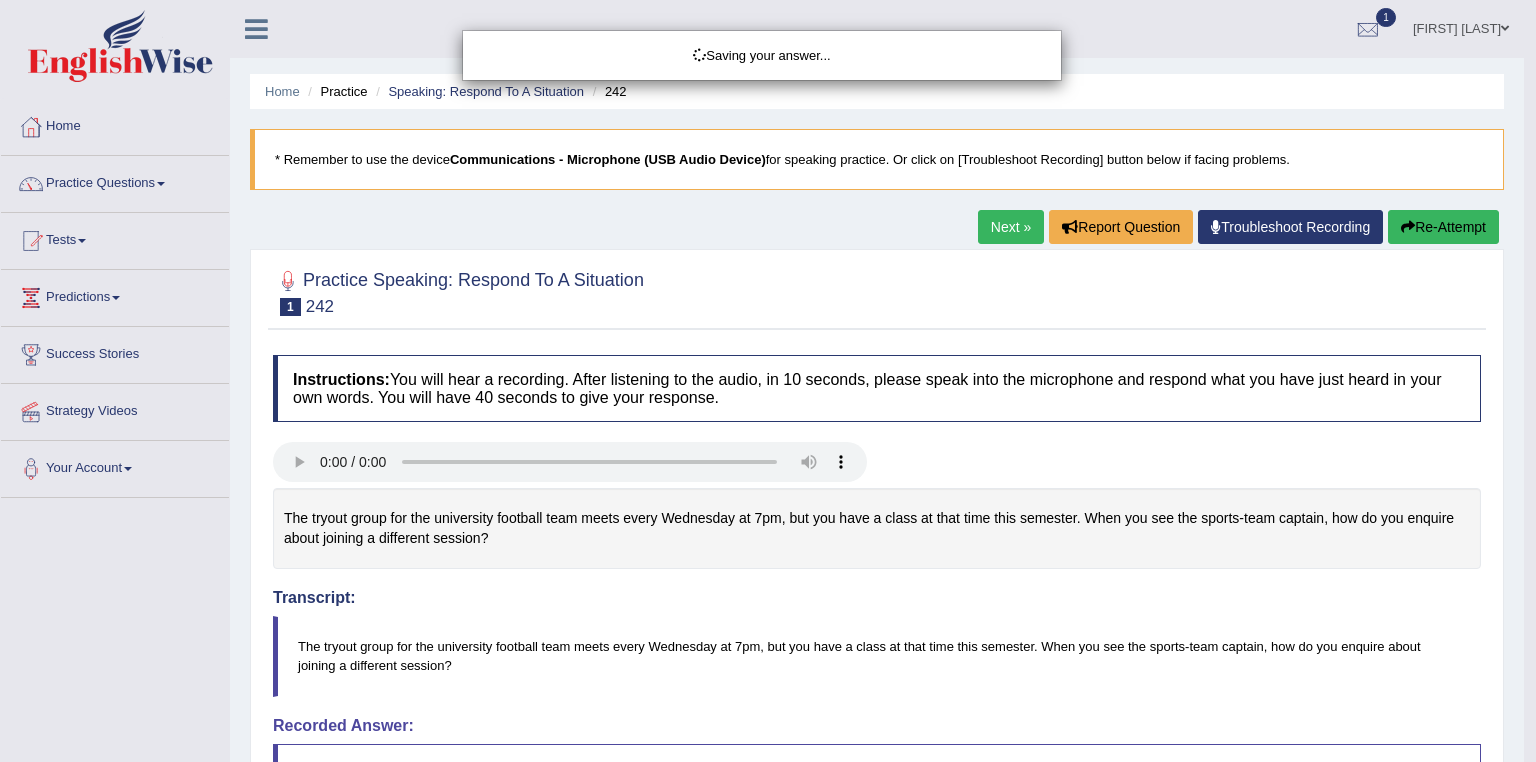 click on "Saving your answer..." at bounding box center [768, 381] 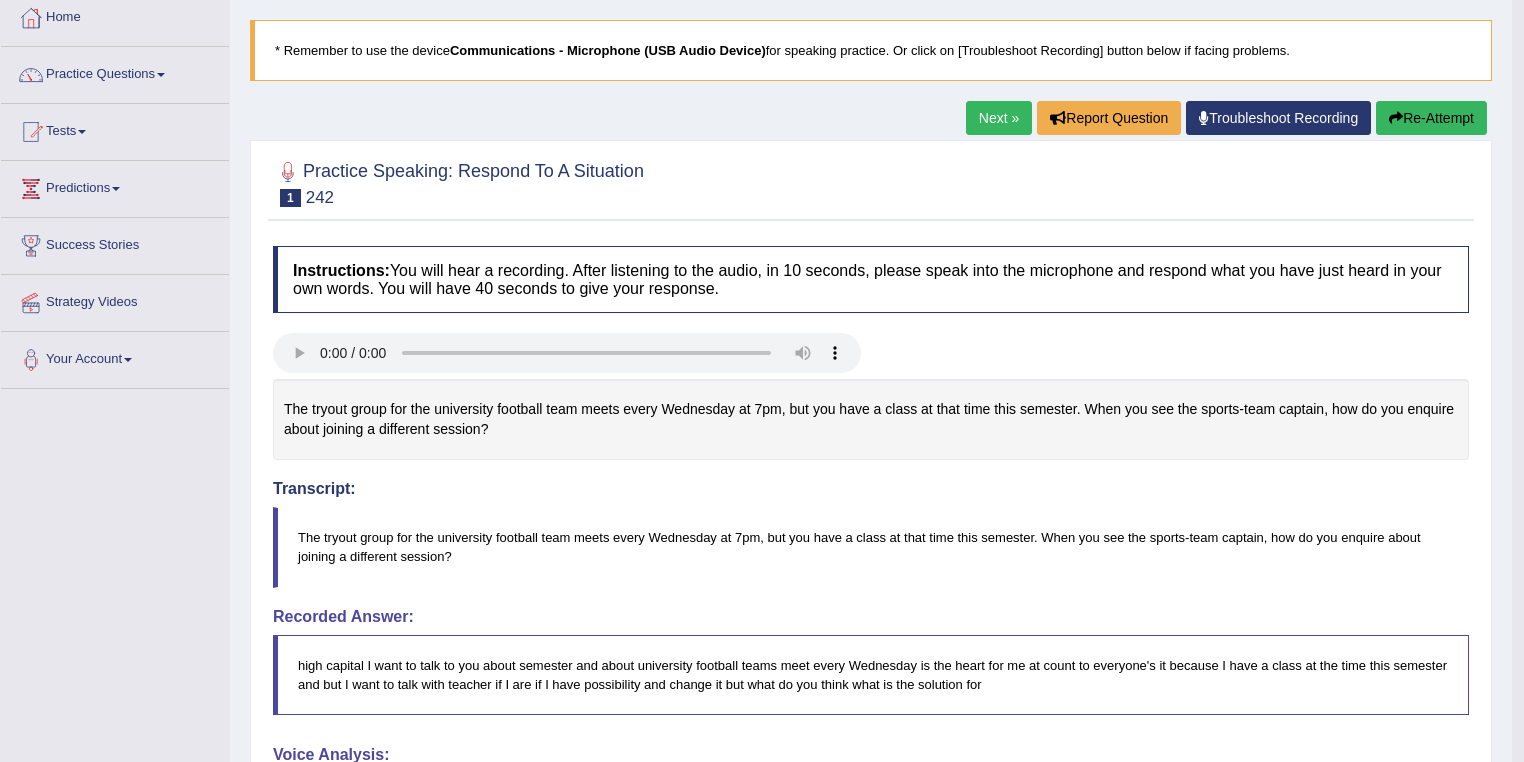 scroll, scrollTop: 80, scrollLeft: 0, axis: vertical 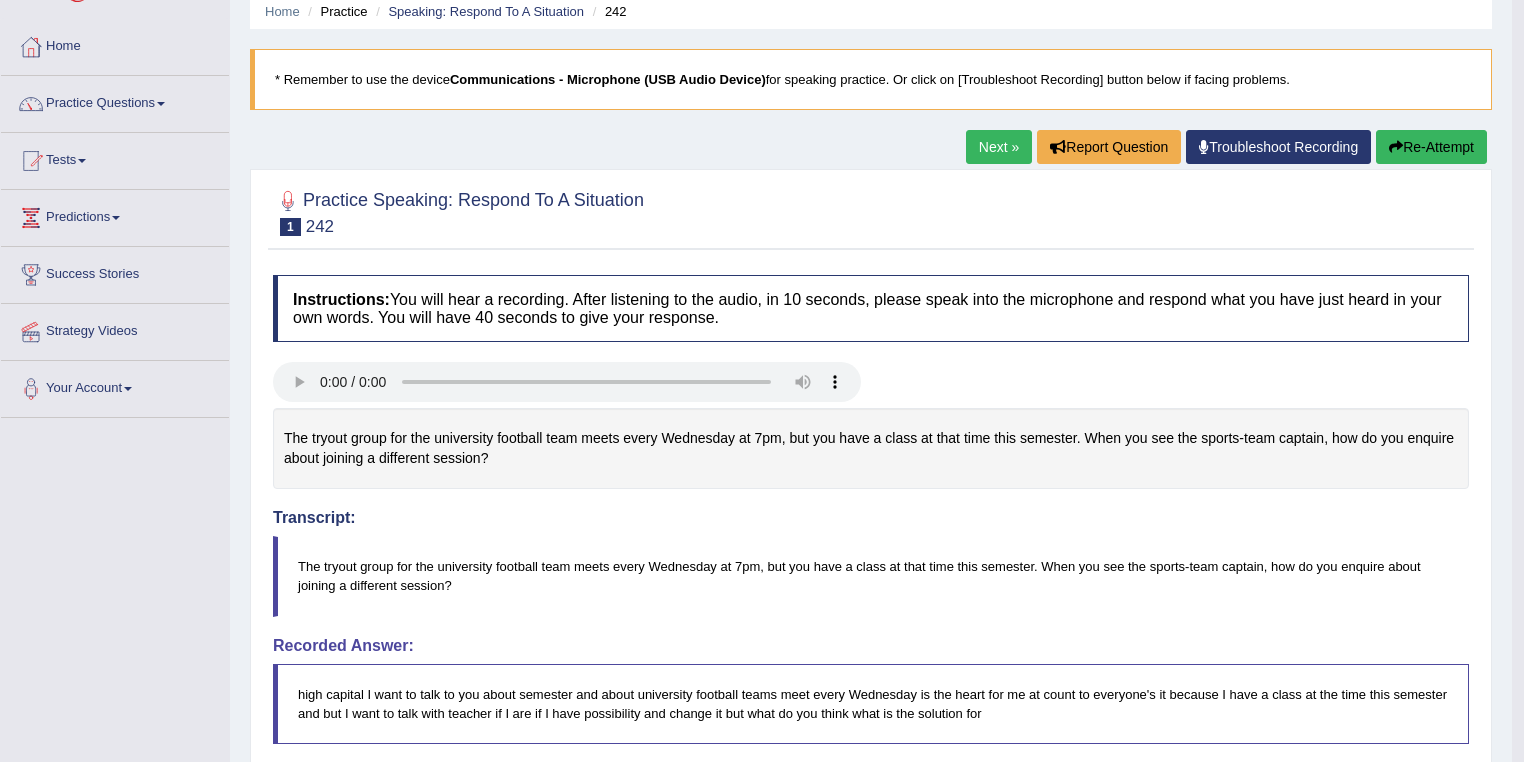 click on "Next »" at bounding box center (999, 147) 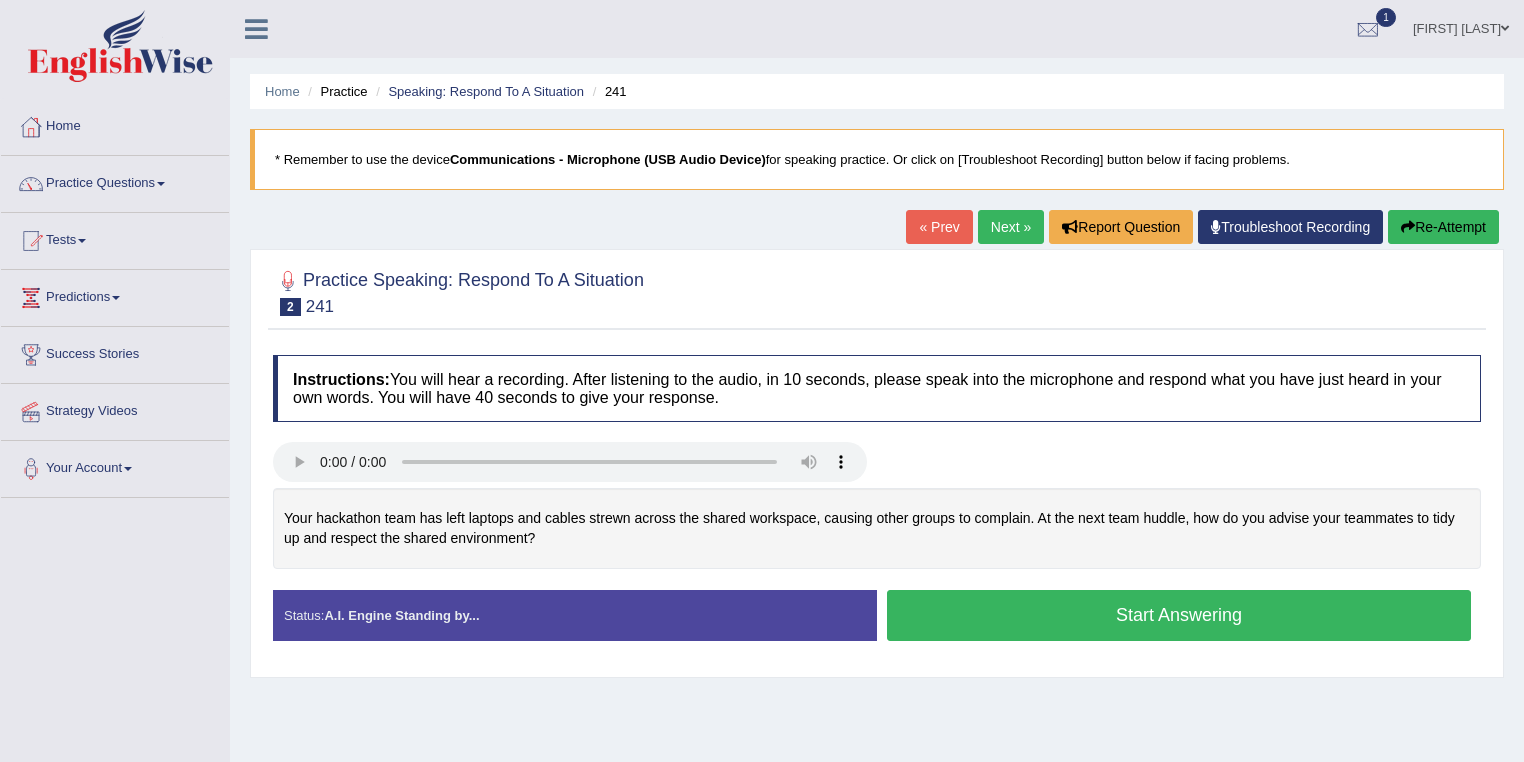 scroll, scrollTop: 0, scrollLeft: 0, axis: both 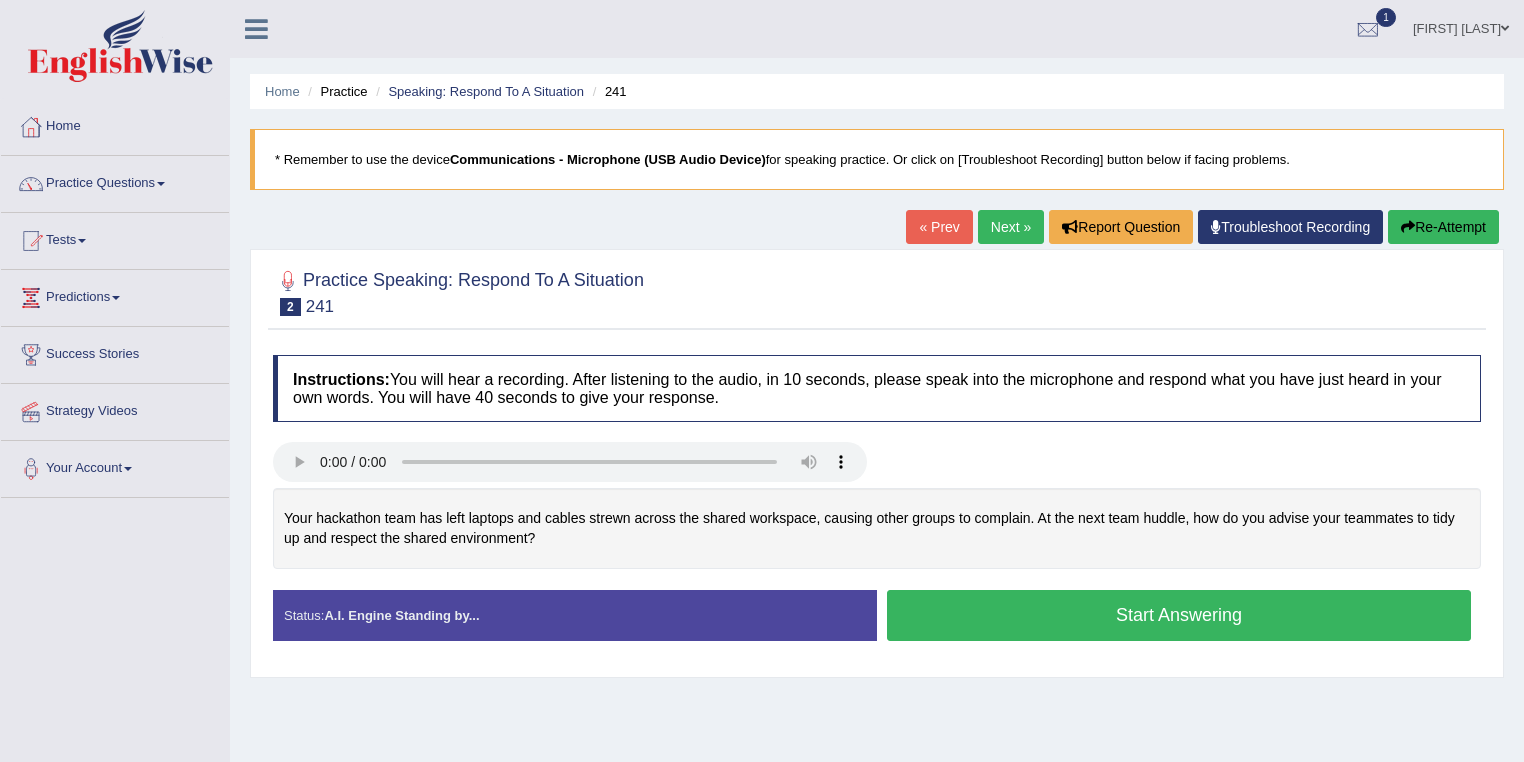 drag, startPoint x: 378, startPoint y: 512, endPoint x: 323, endPoint y: 509, distance: 55.081757 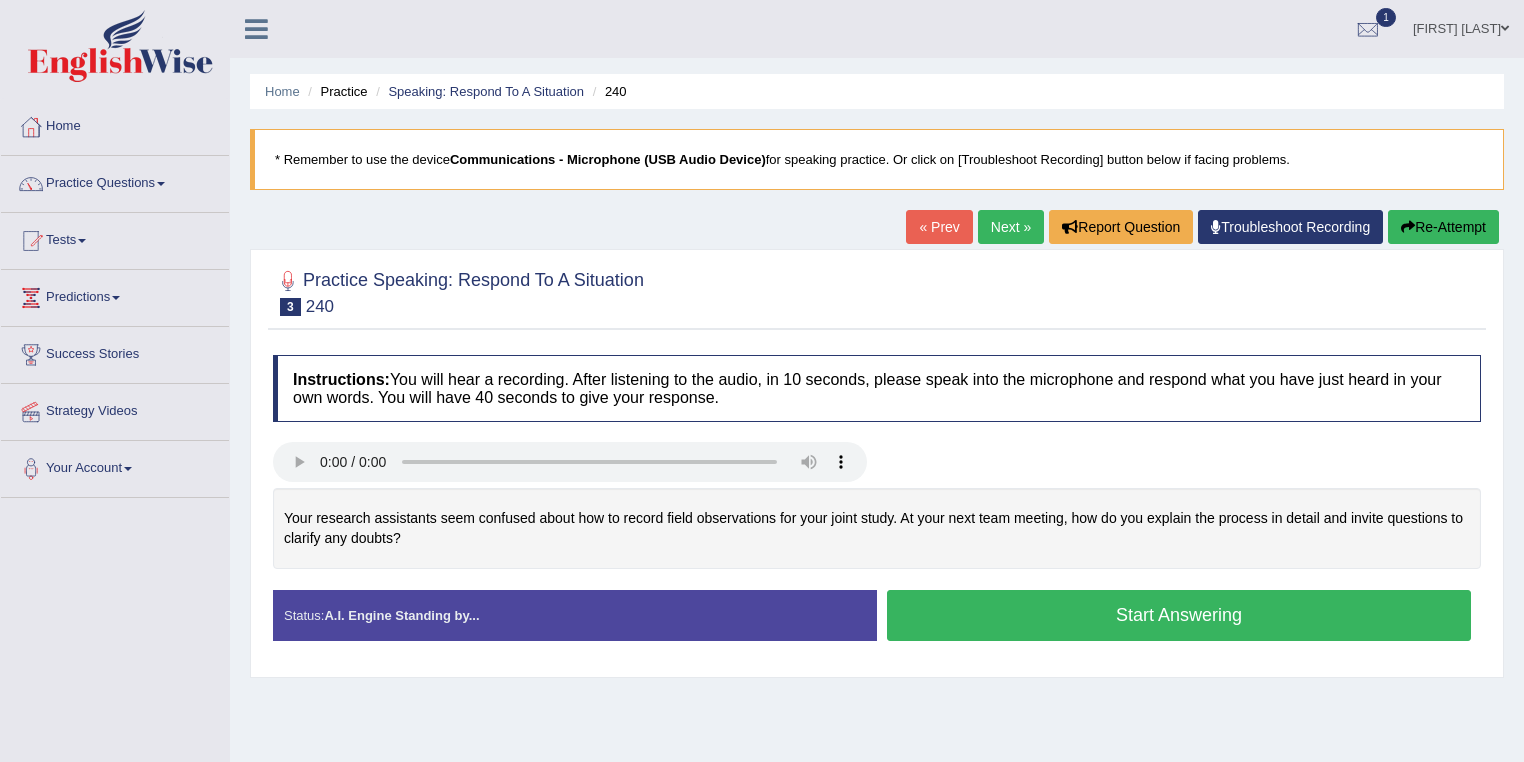 scroll, scrollTop: 0, scrollLeft: 0, axis: both 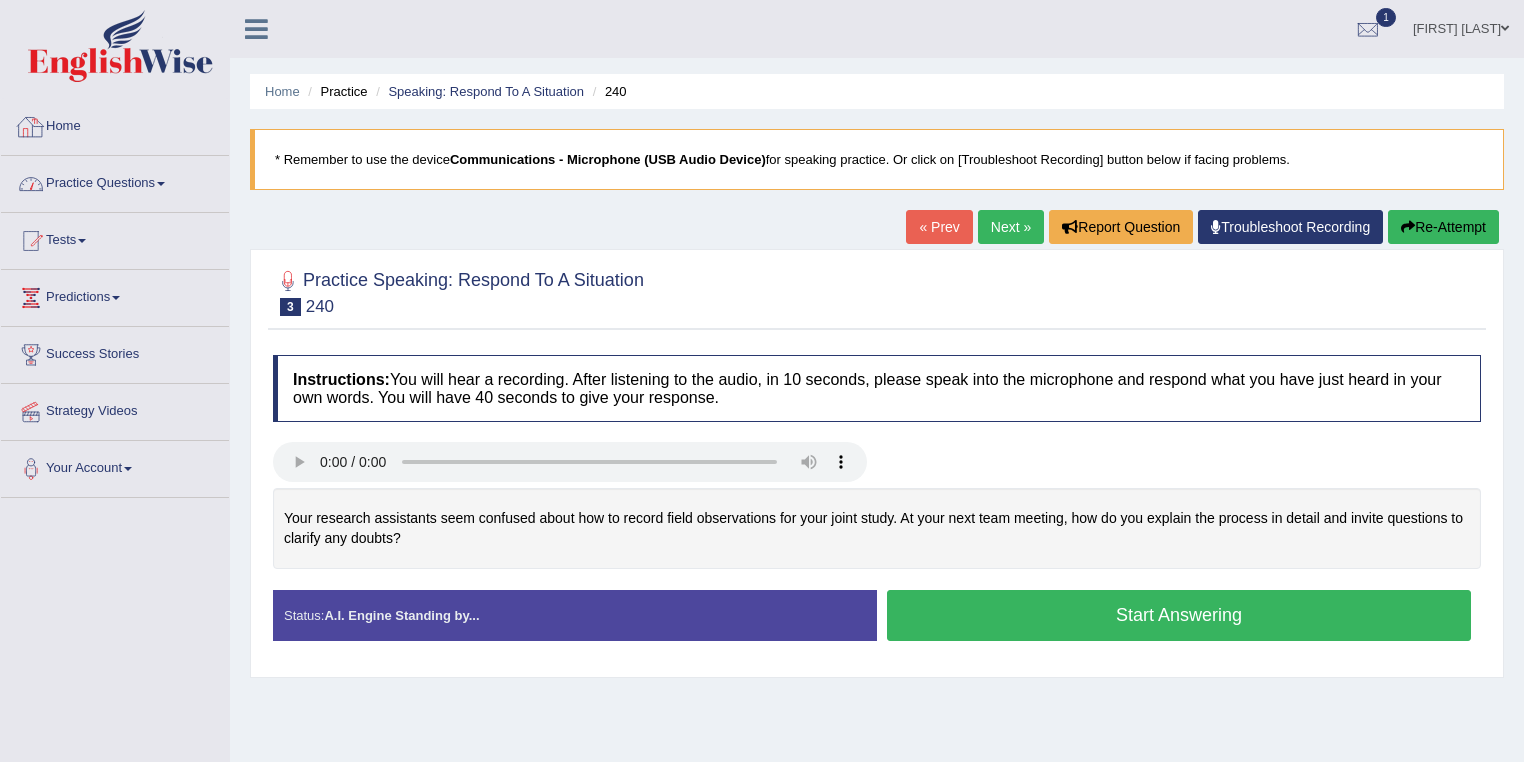 click on "Practice Questions" at bounding box center [115, 181] 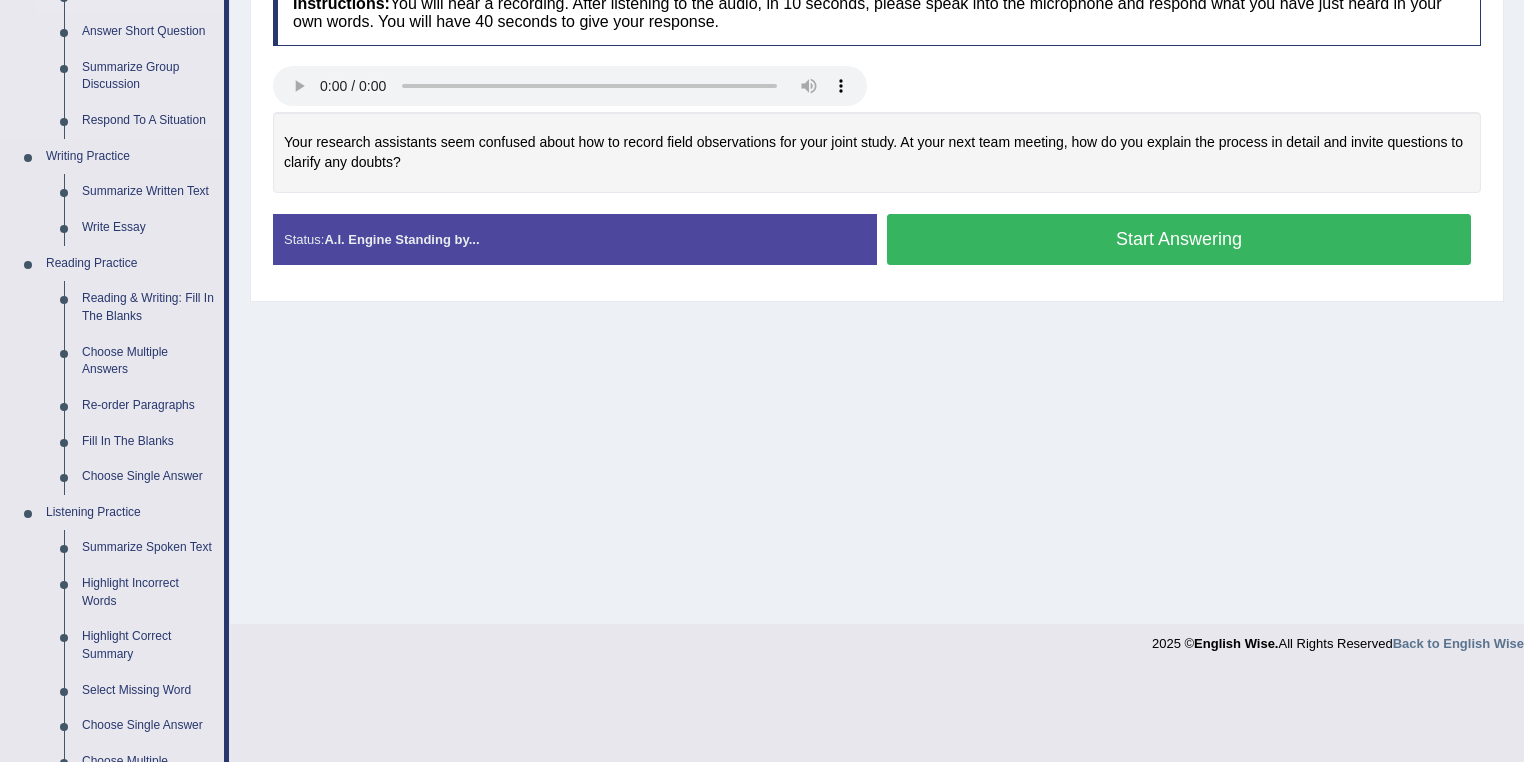scroll, scrollTop: 400, scrollLeft: 0, axis: vertical 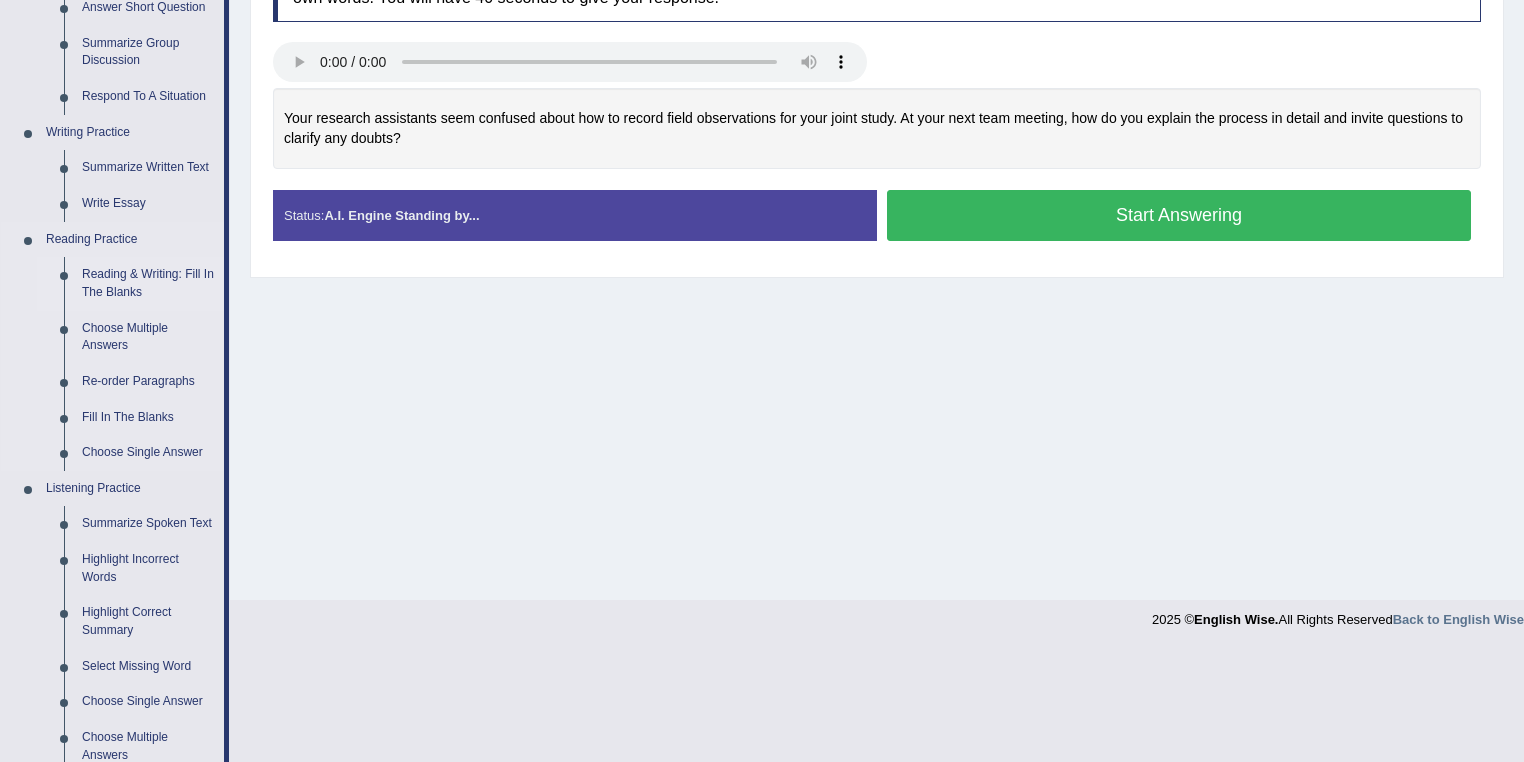 click on "Reading & Writing: Fill In The Blanks" at bounding box center [148, 283] 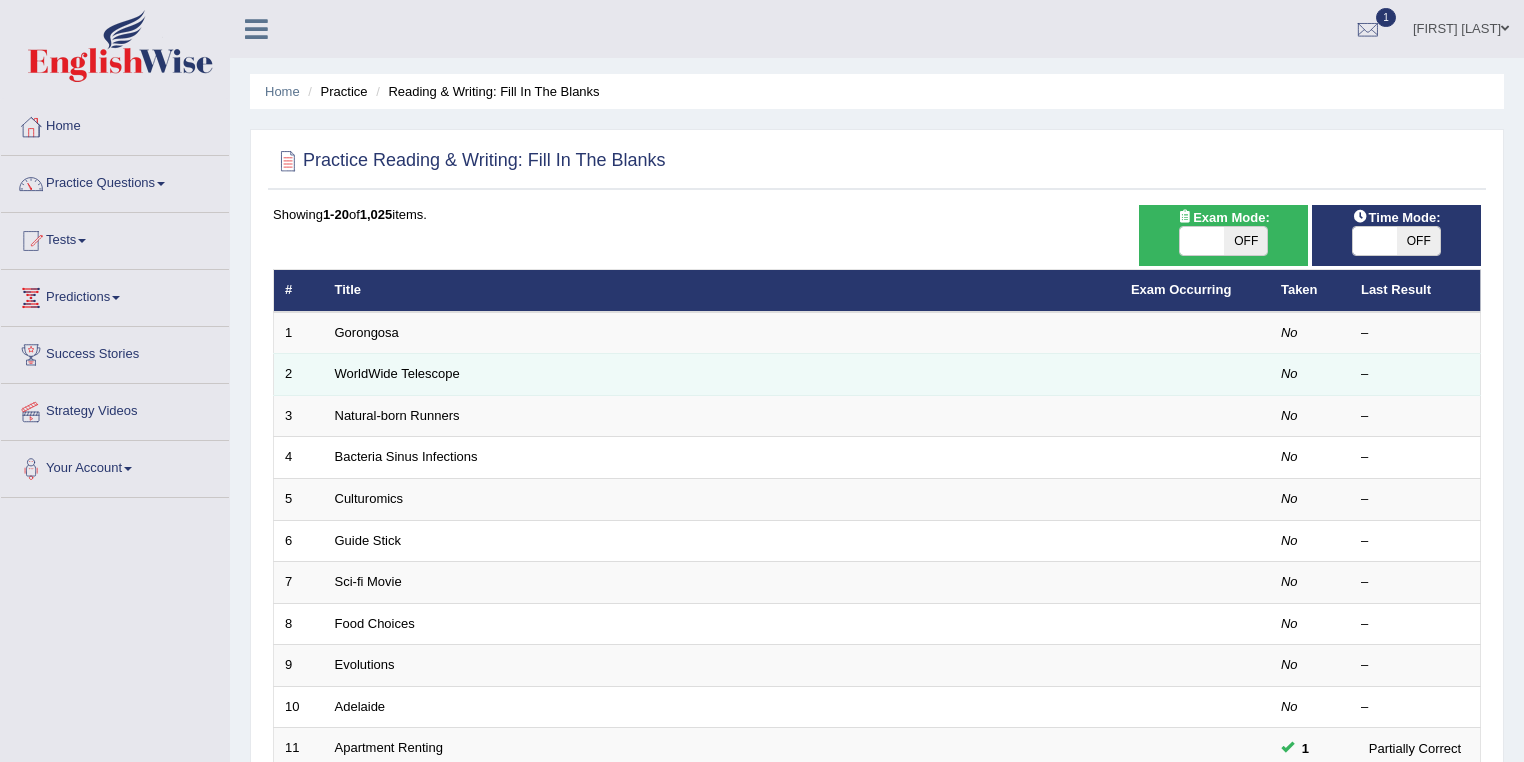 scroll, scrollTop: 0, scrollLeft: 0, axis: both 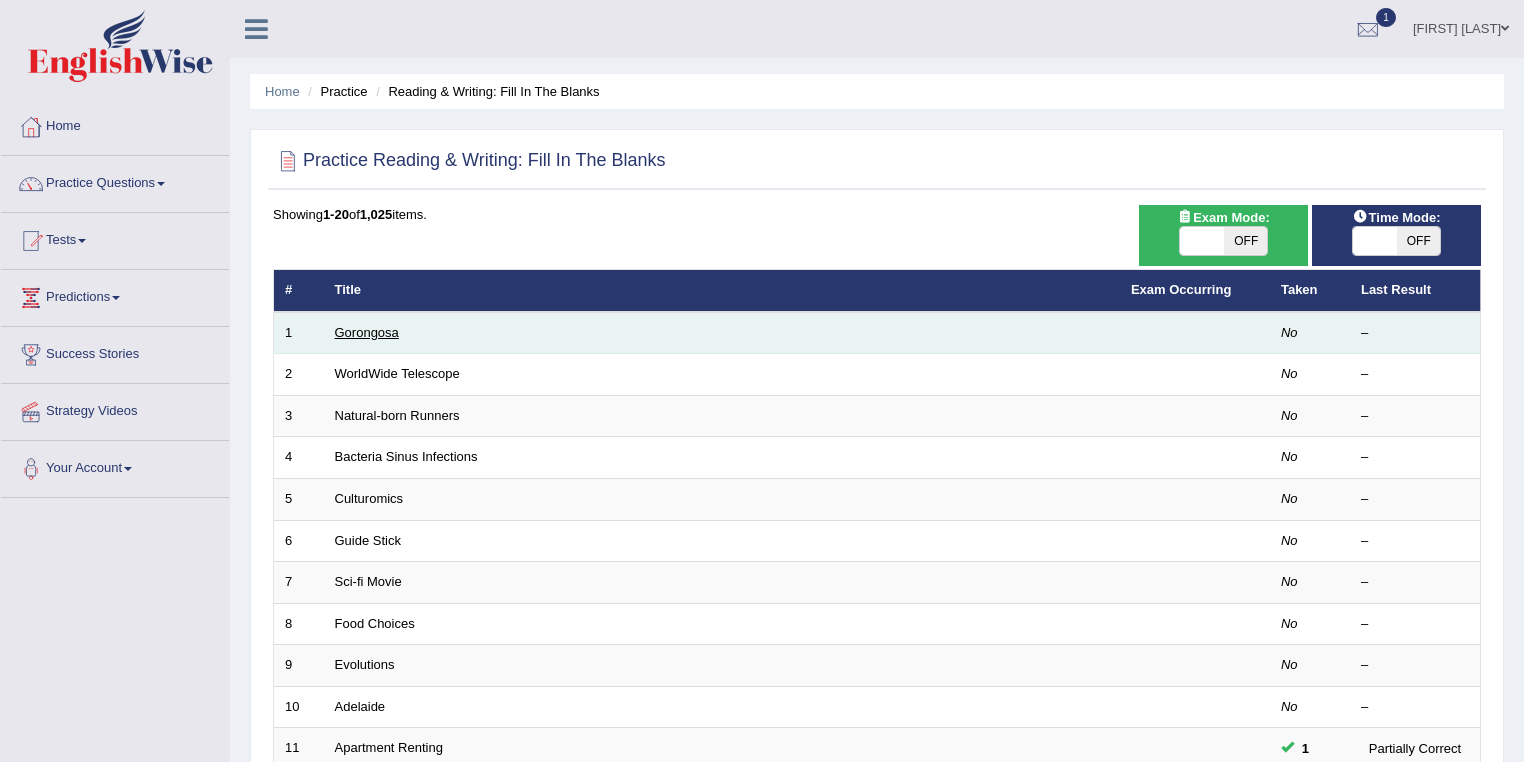 click on "Gorongosa" at bounding box center (367, 332) 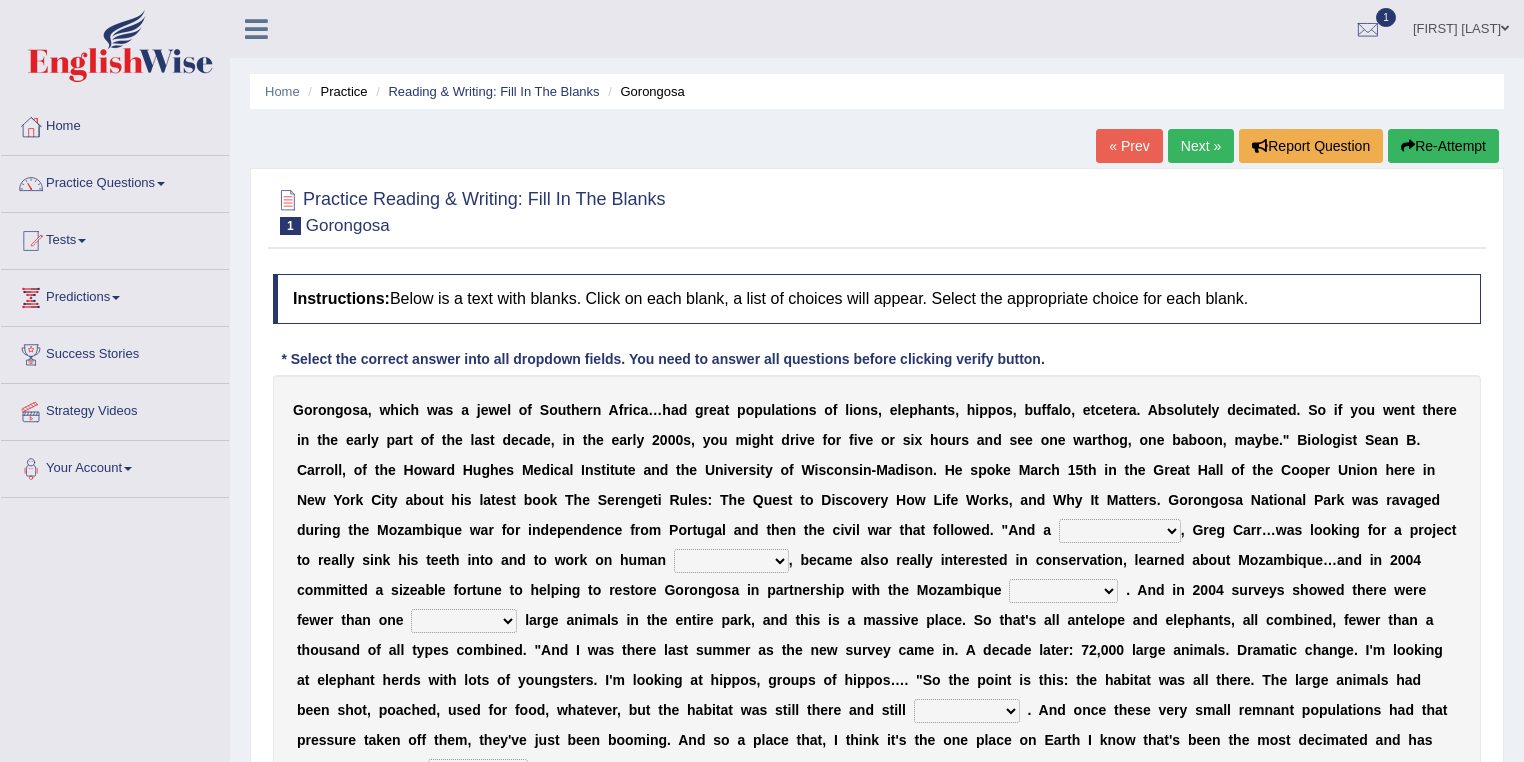 scroll, scrollTop: 0, scrollLeft: 0, axis: both 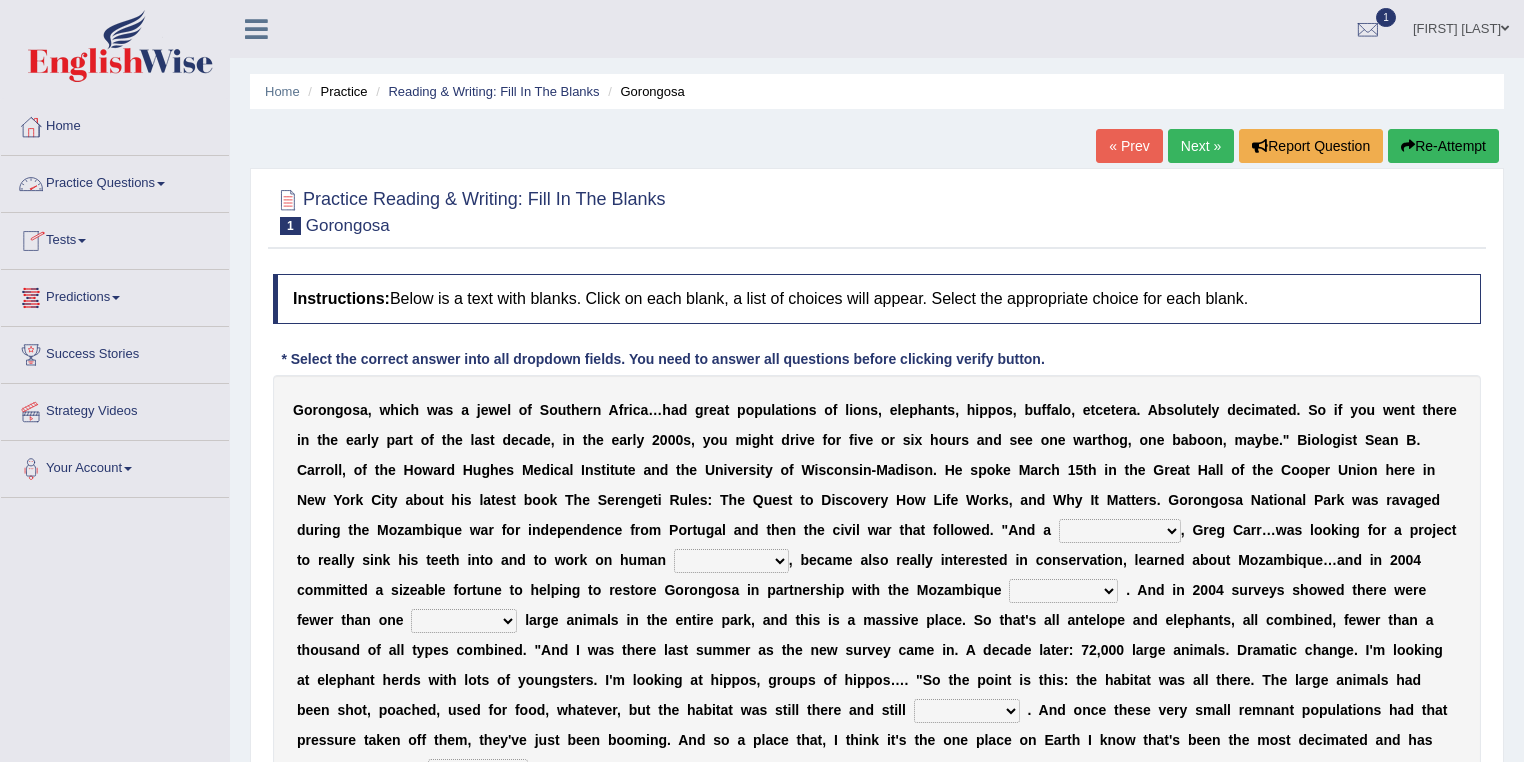 click on "Practice Questions" at bounding box center [115, 181] 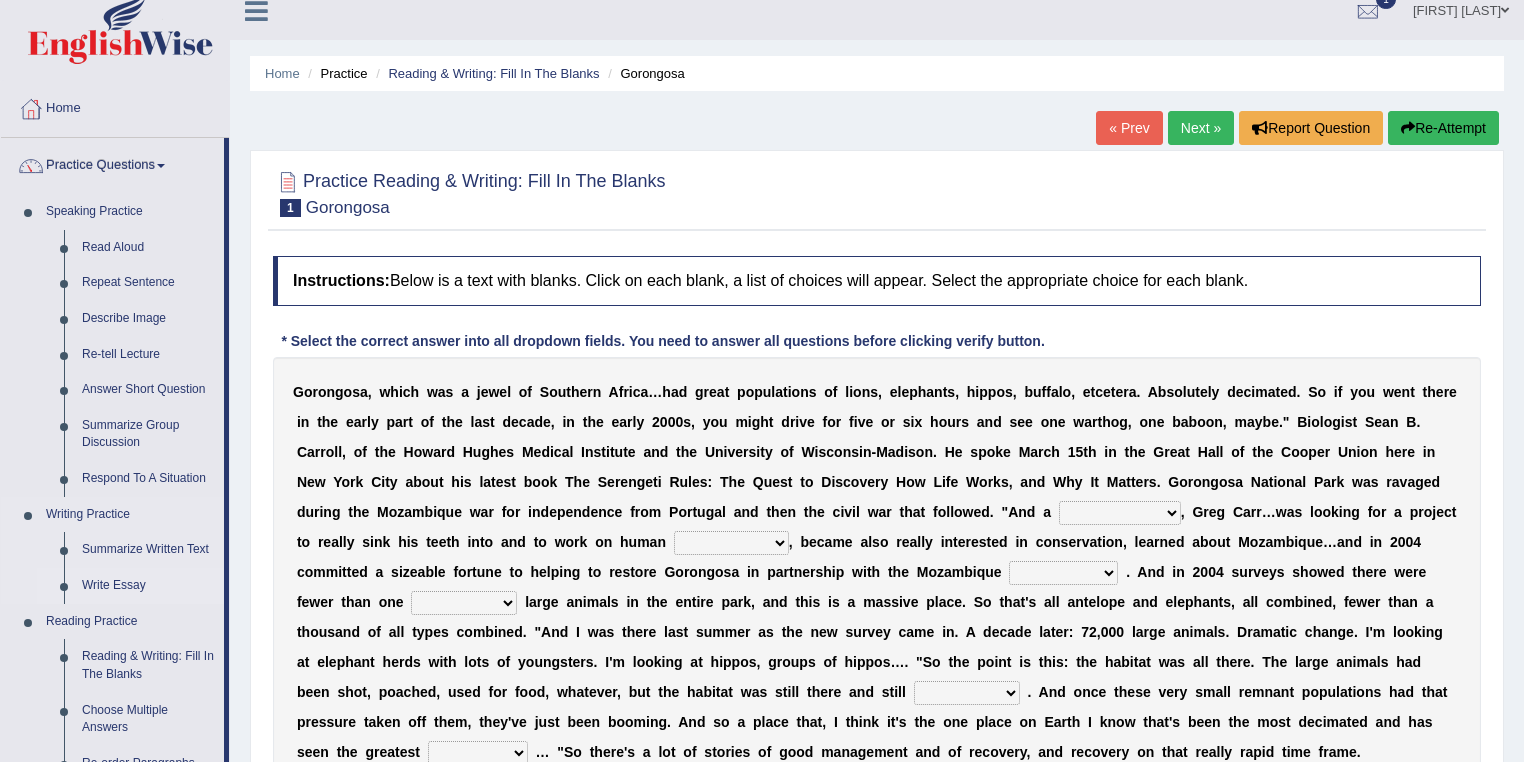 scroll, scrollTop: 0, scrollLeft: 0, axis: both 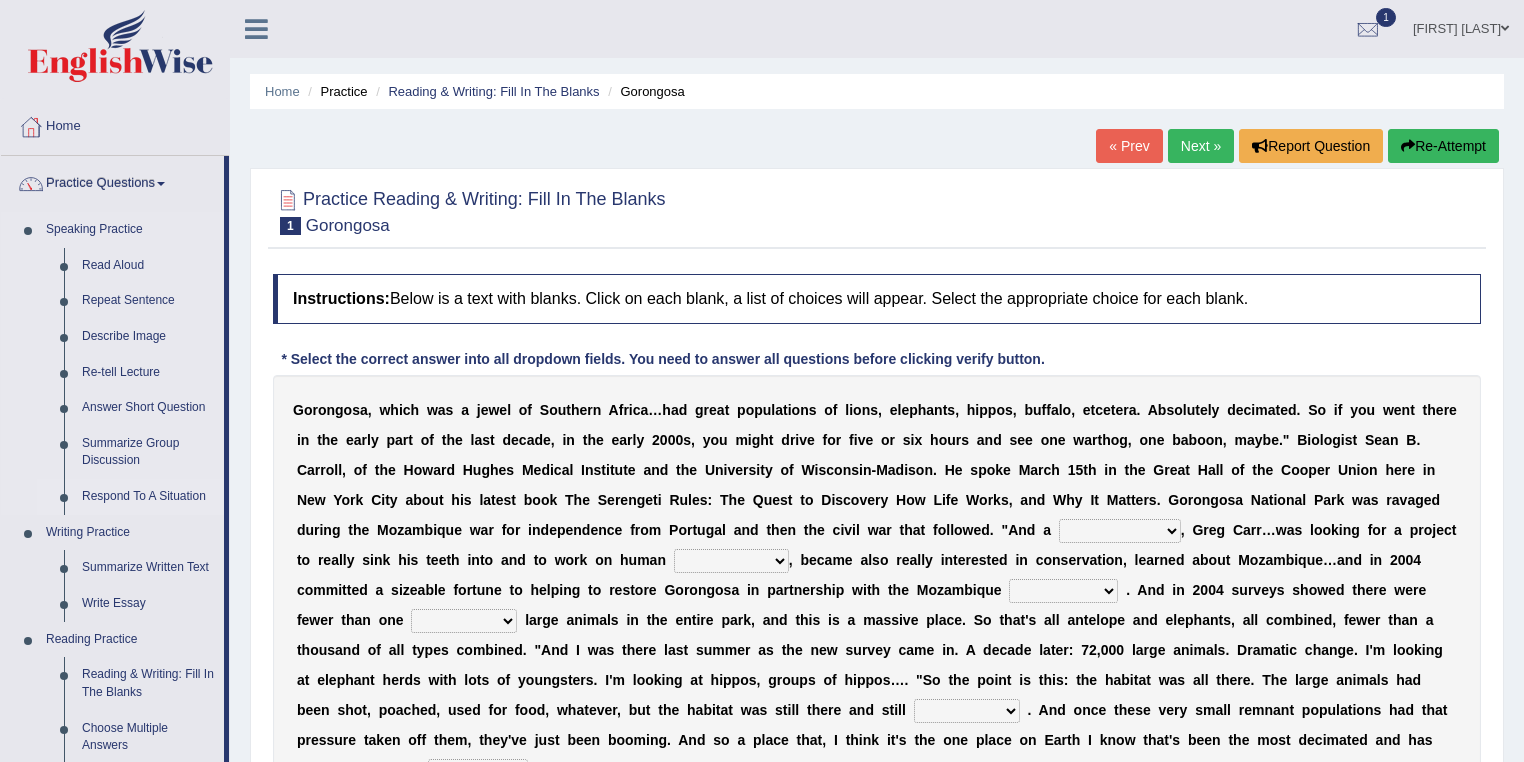 click on "Respond To A Situation" at bounding box center [148, 497] 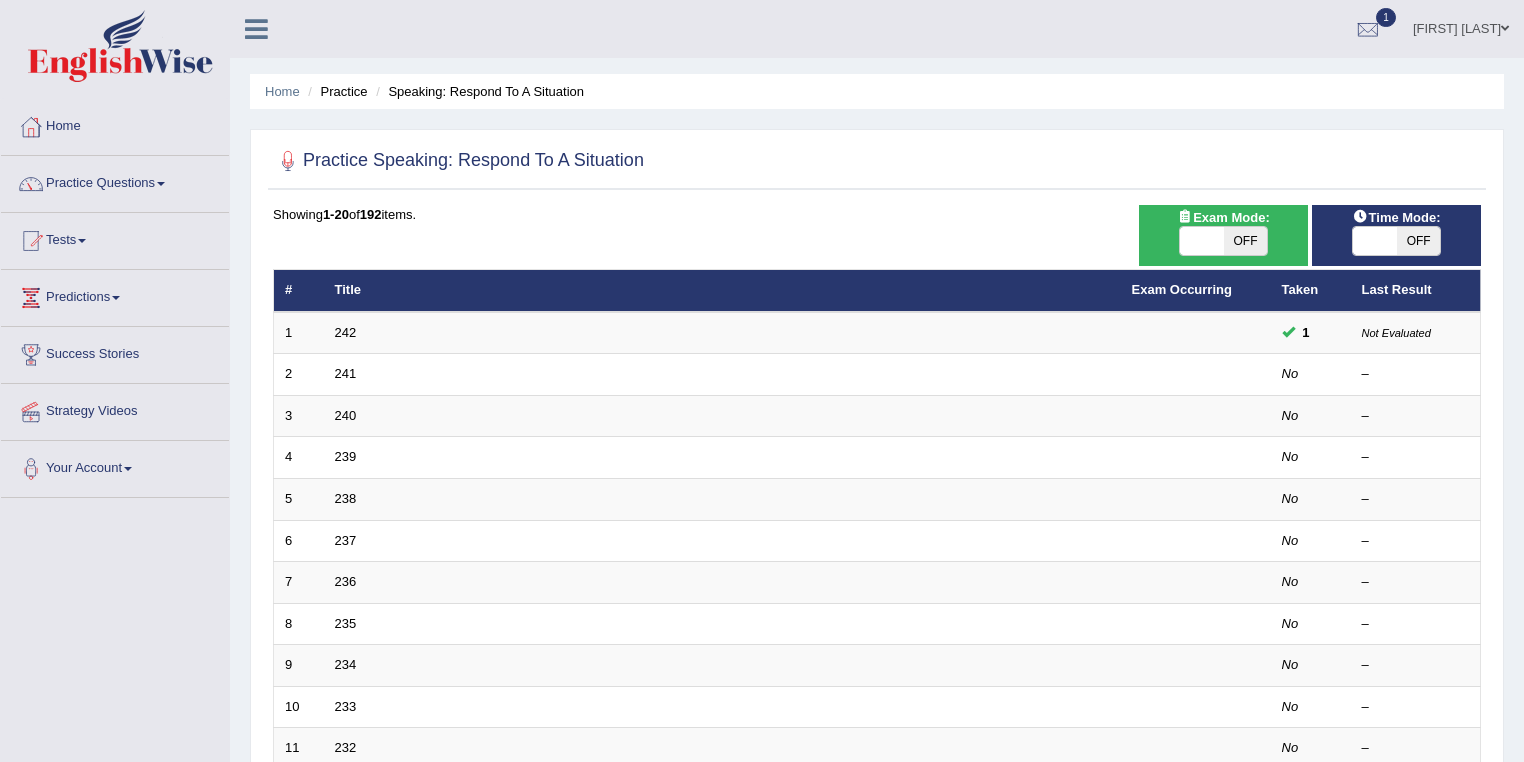 scroll, scrollTop: 0, scrollLeft: 0, axis: both 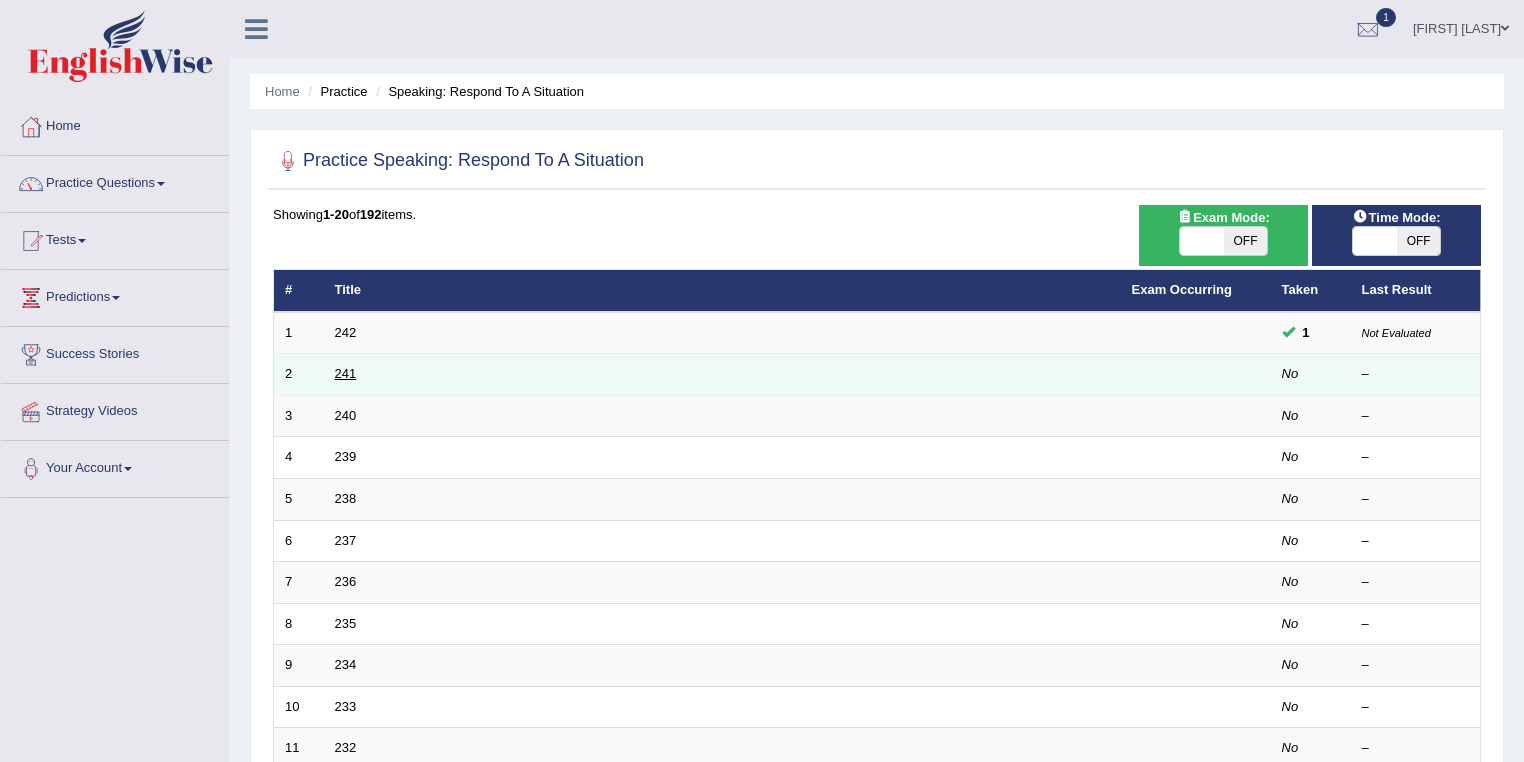 click on "241" at bounding box center [346, 373] 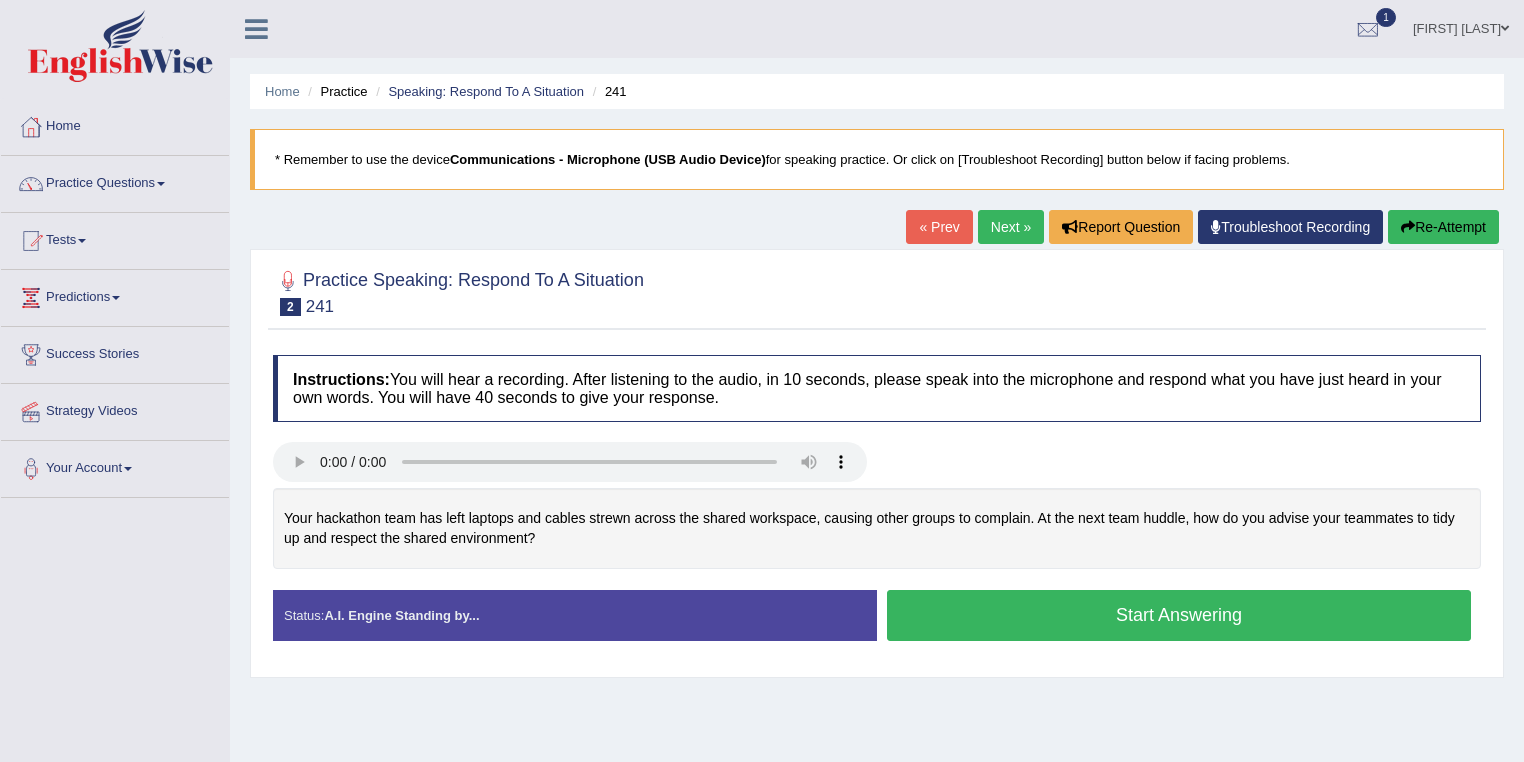 scroll, scrollTop: 0, scrollLeft: 0, axis: both 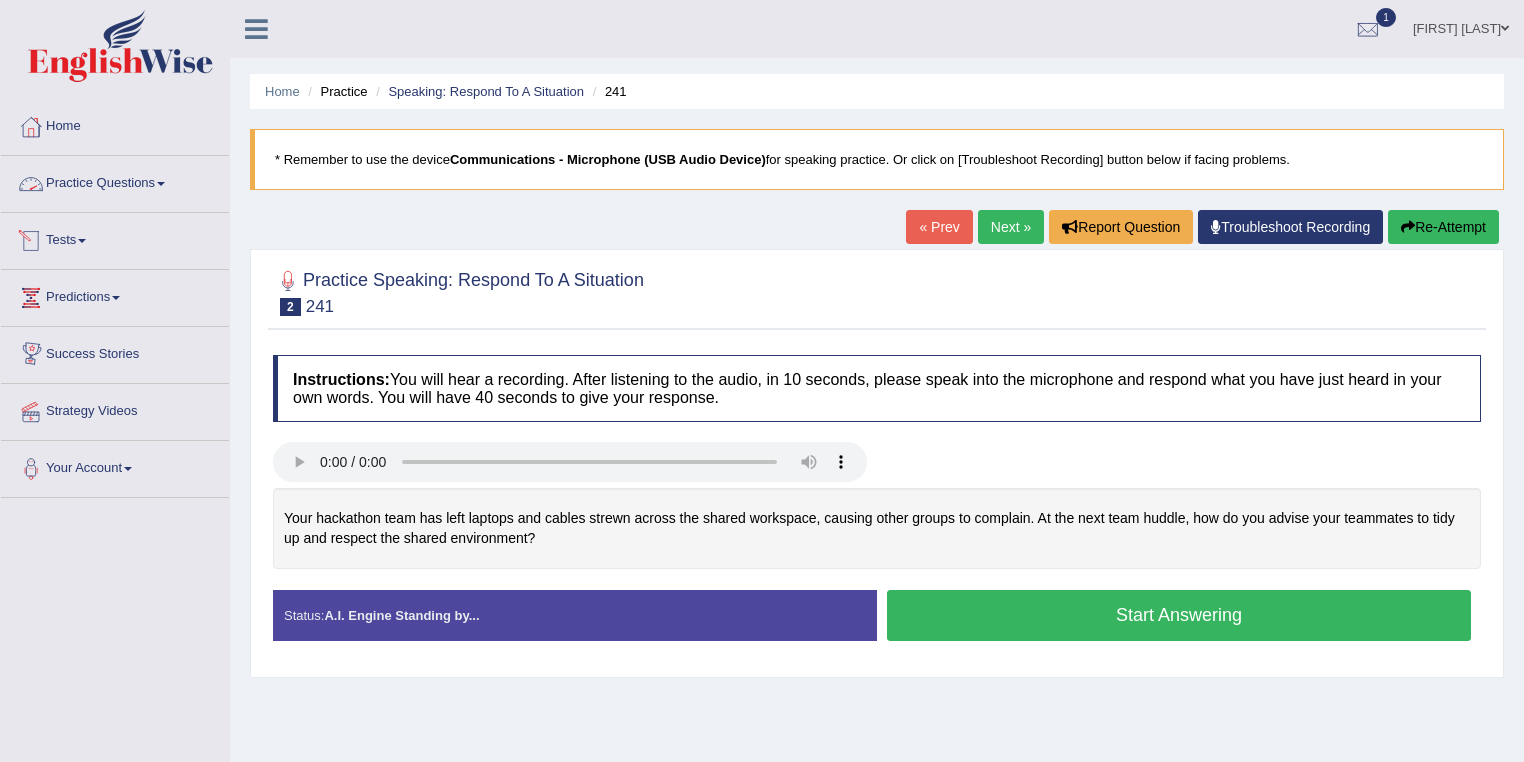 click on "Practice Questions" at bounding box center (115, 181) 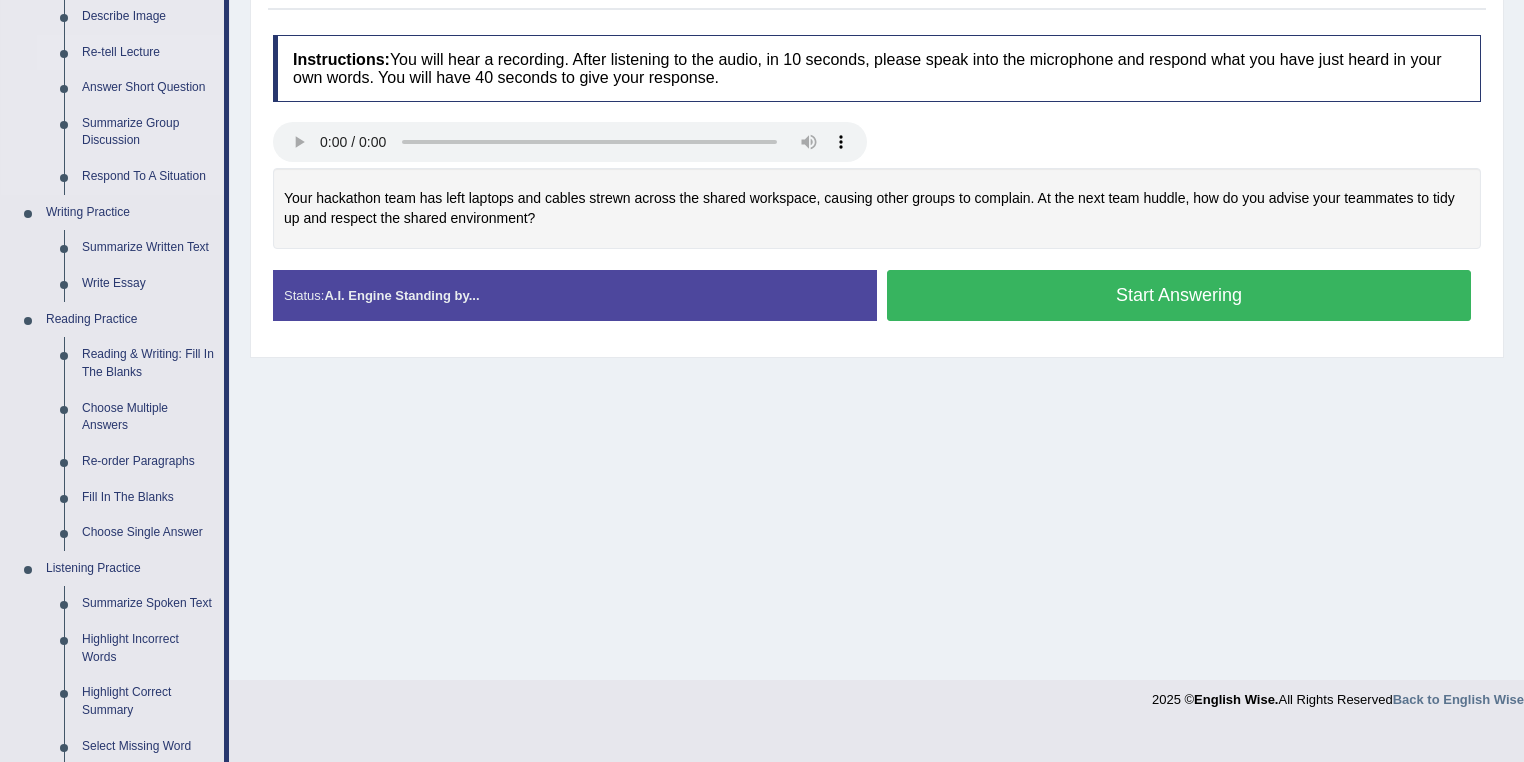 scroll, scrollTop: 400, scrollLeft: 0, axis: vertical 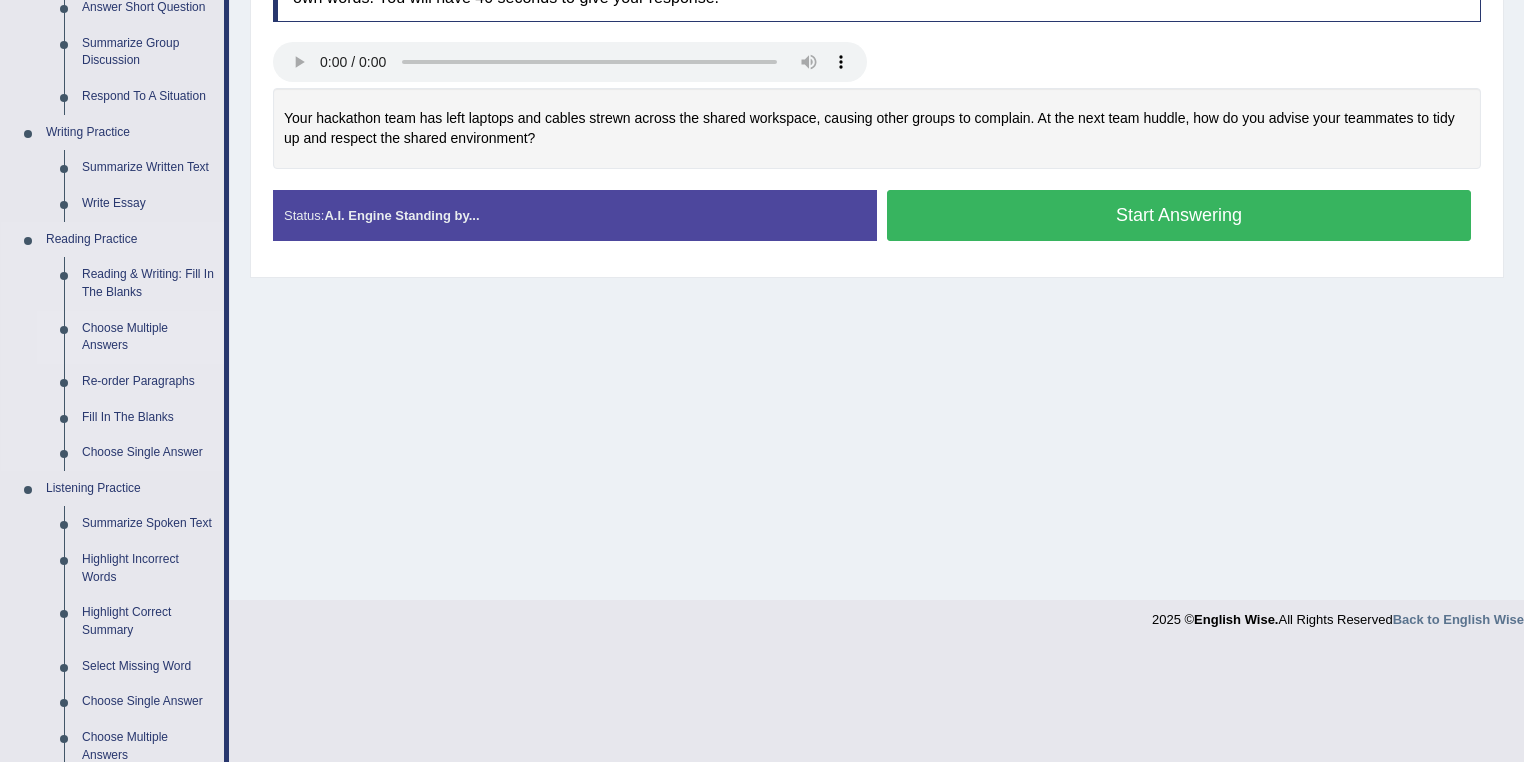 click on "Choose Multiple Answers" at bounding box center [148, 337] 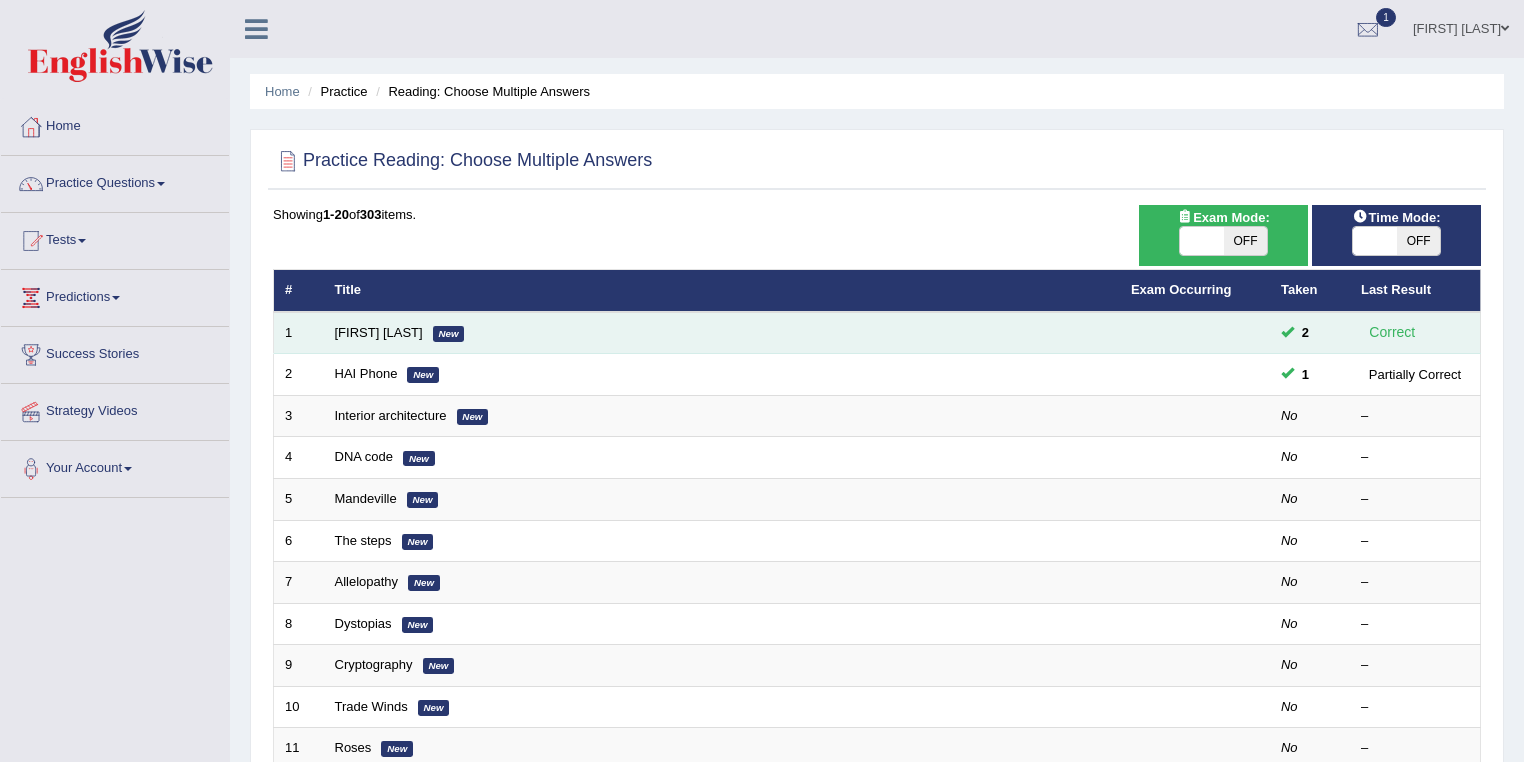 scroll, scrollTop: 0, scrollLeft: 0, axis: both 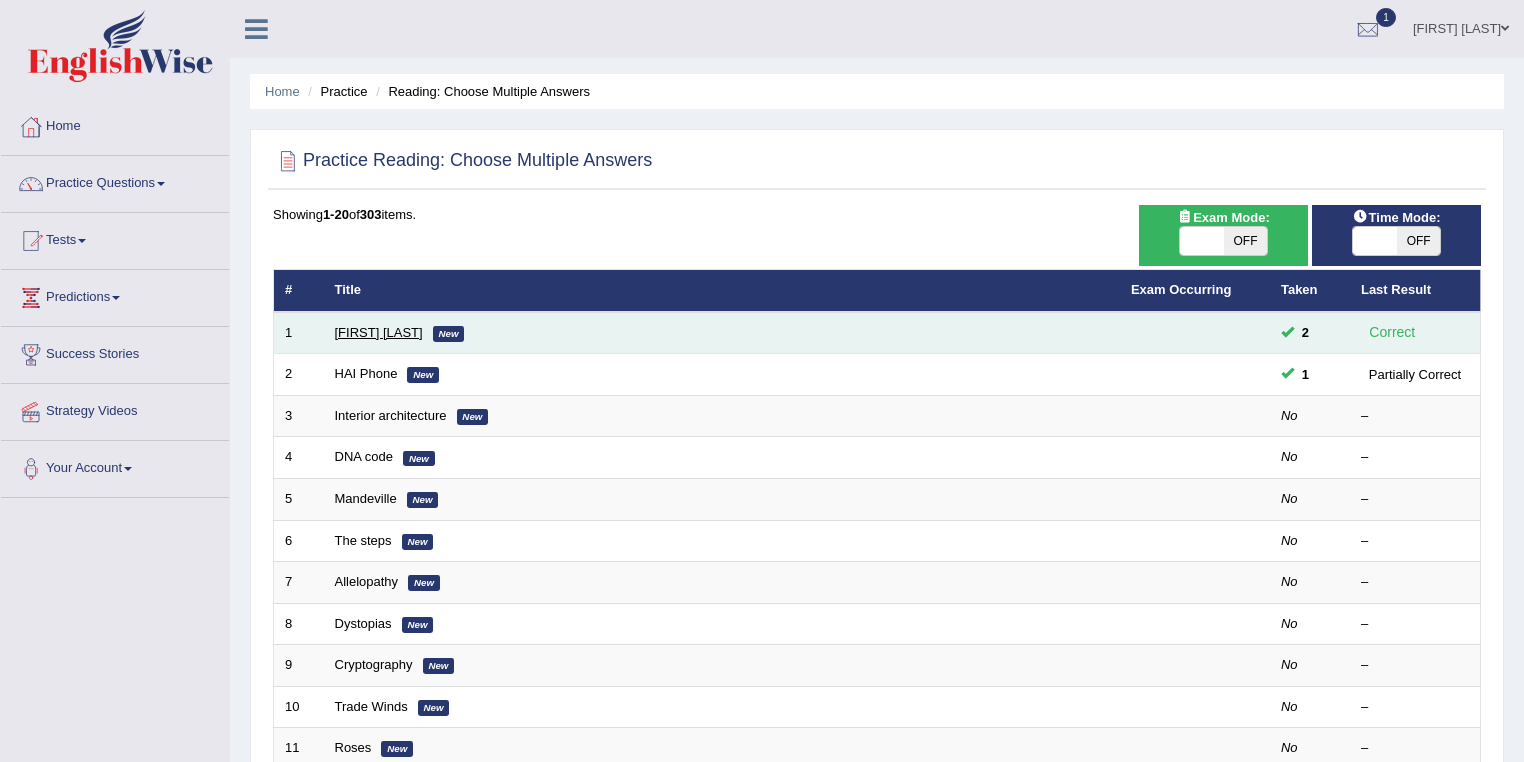 click on "Damian Scarf" at bounding box center [379, 332] 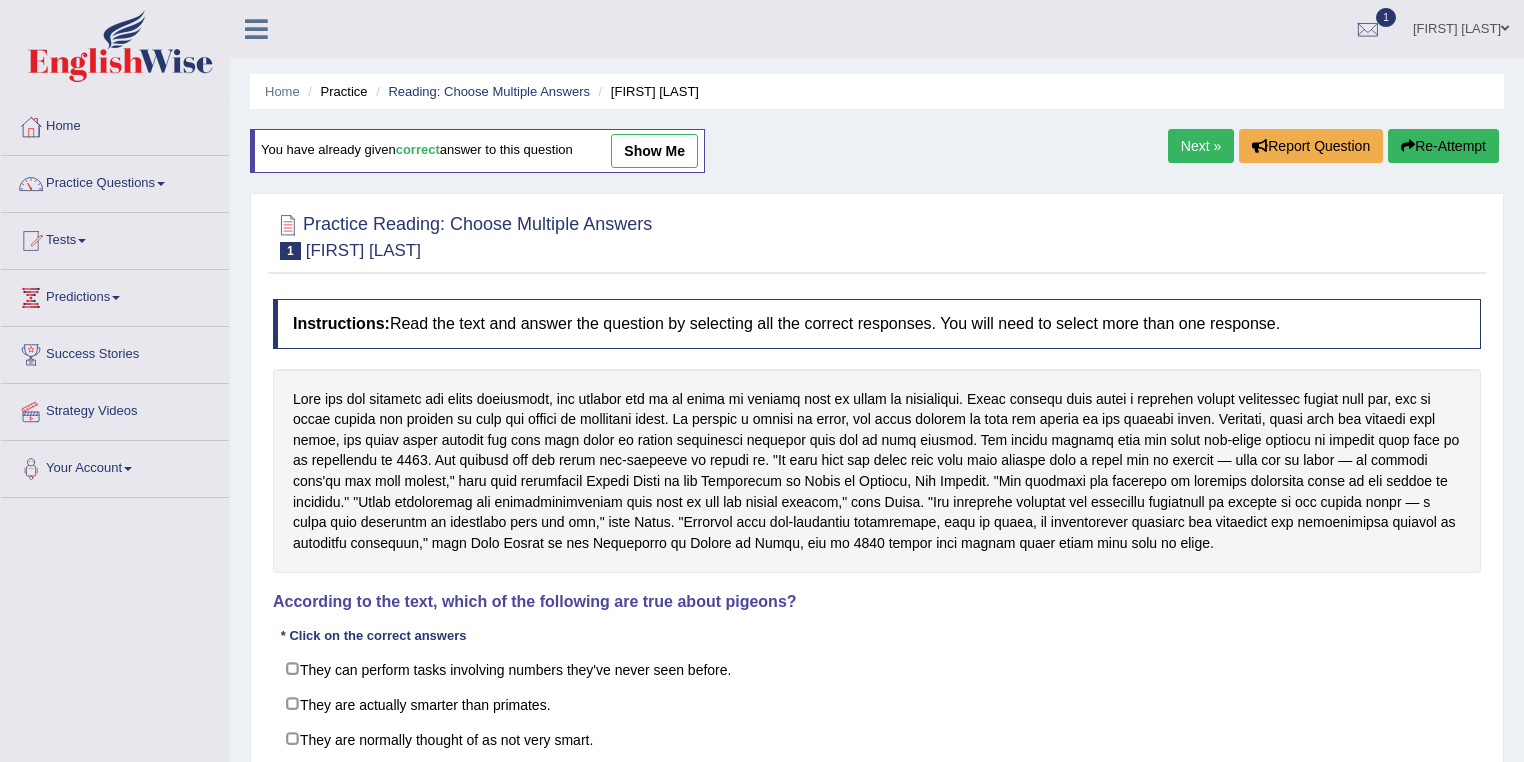 scroll, scrollTop: 0, scrollLeft: 0, axis: both 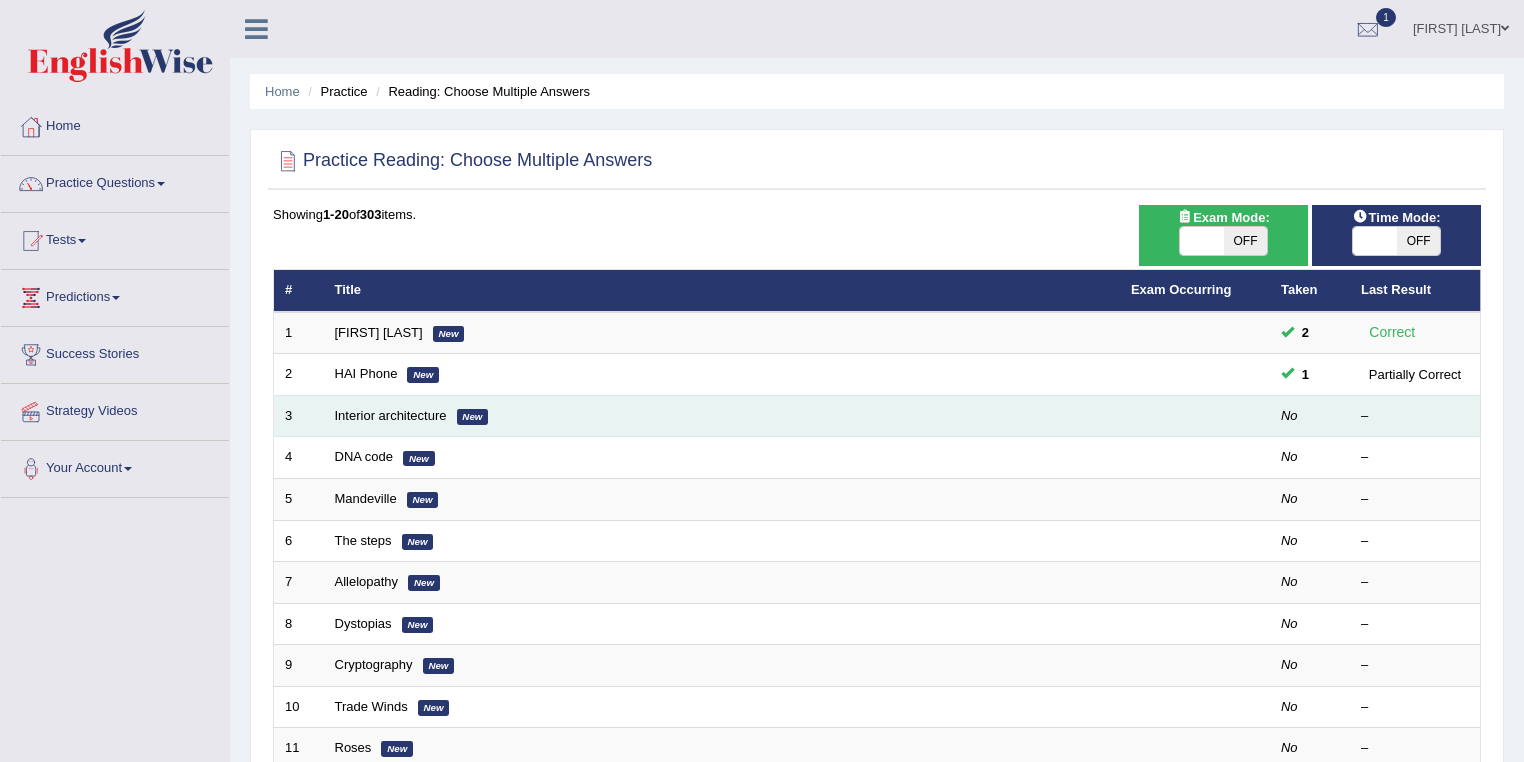 click on "Interior architecture New" at bounding box center (722, 416) 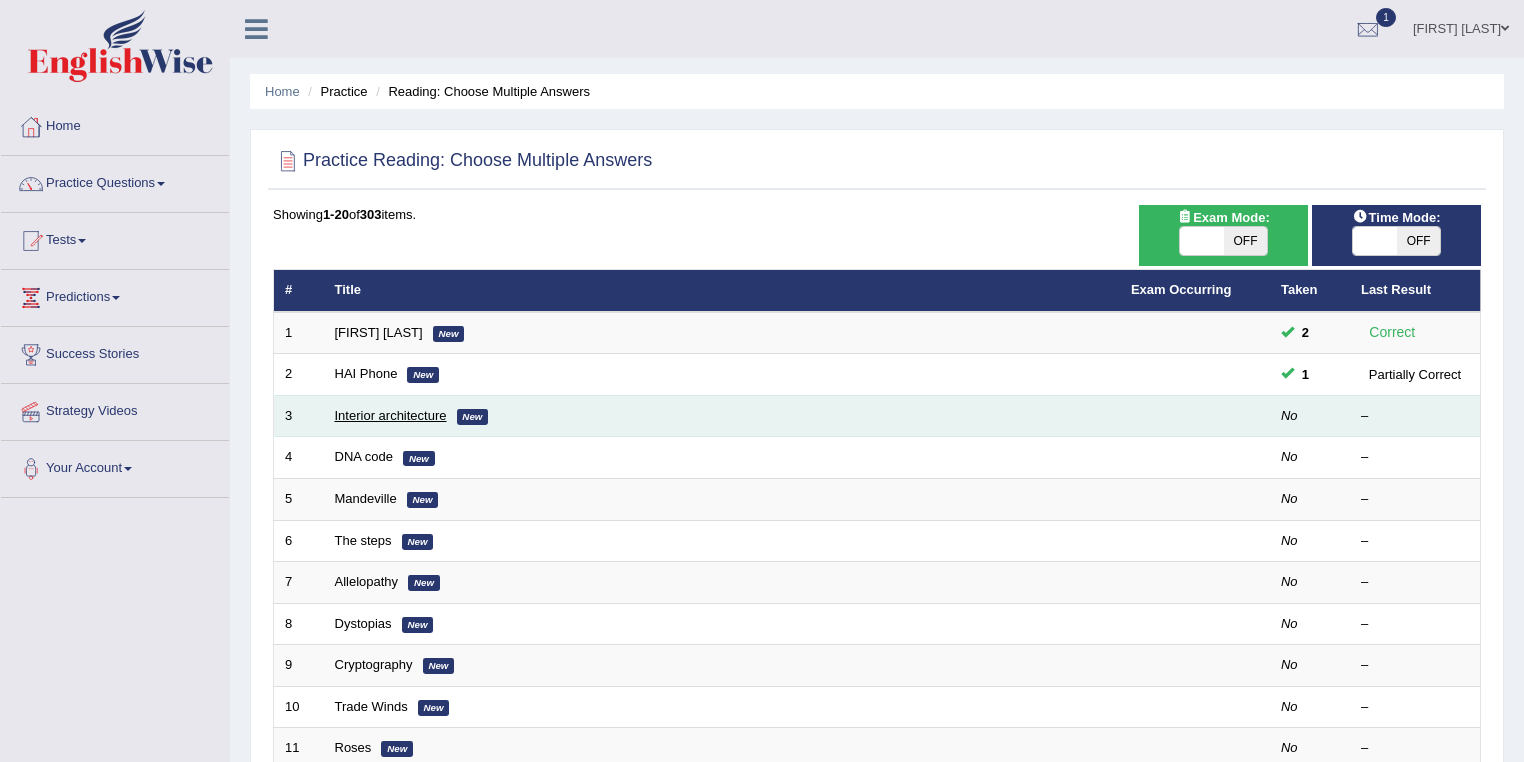 click on "Interior architecture" at bounding box center (391, 415) 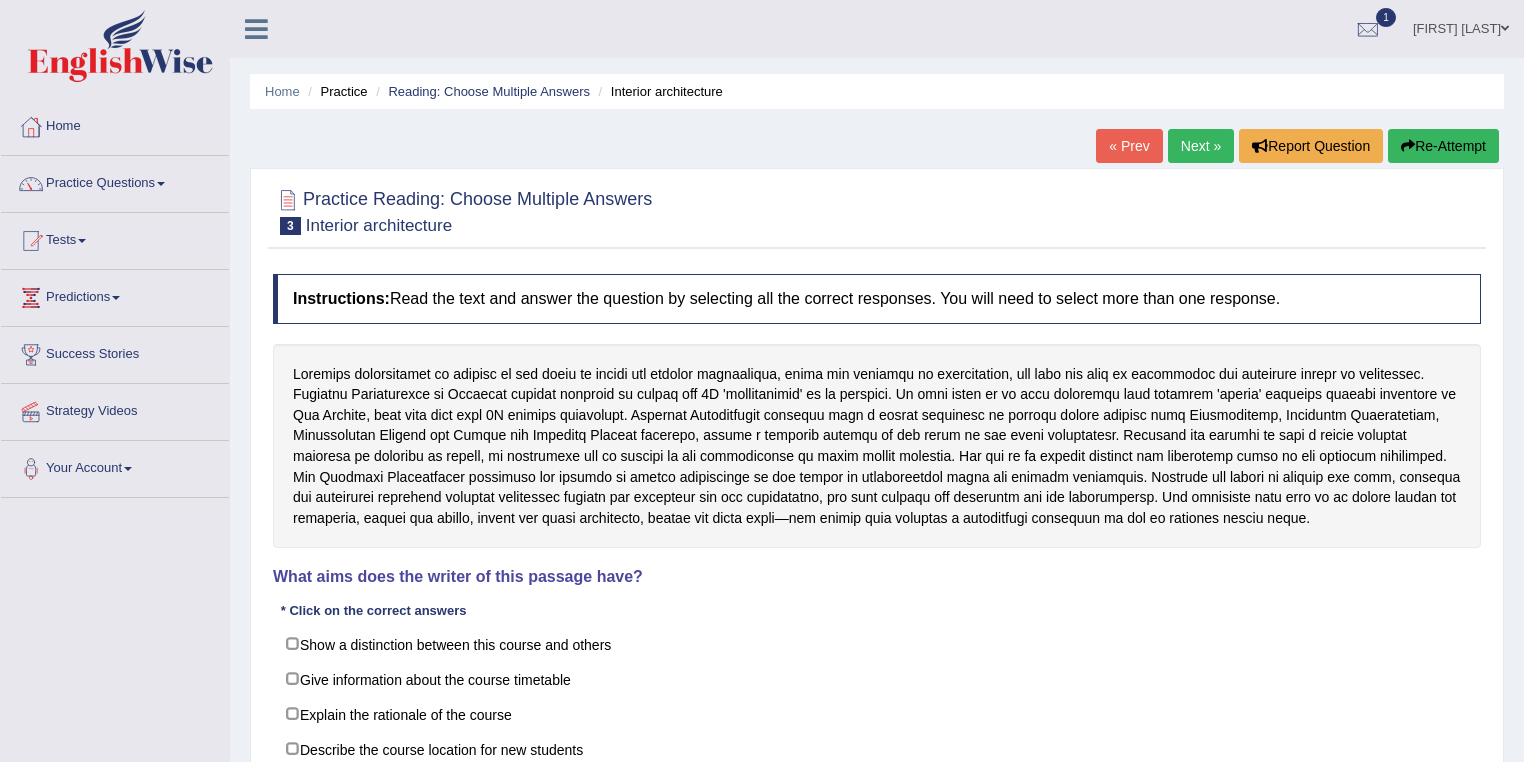 scroll, scrollTop: 0, scrollLeft: 0, axis: both 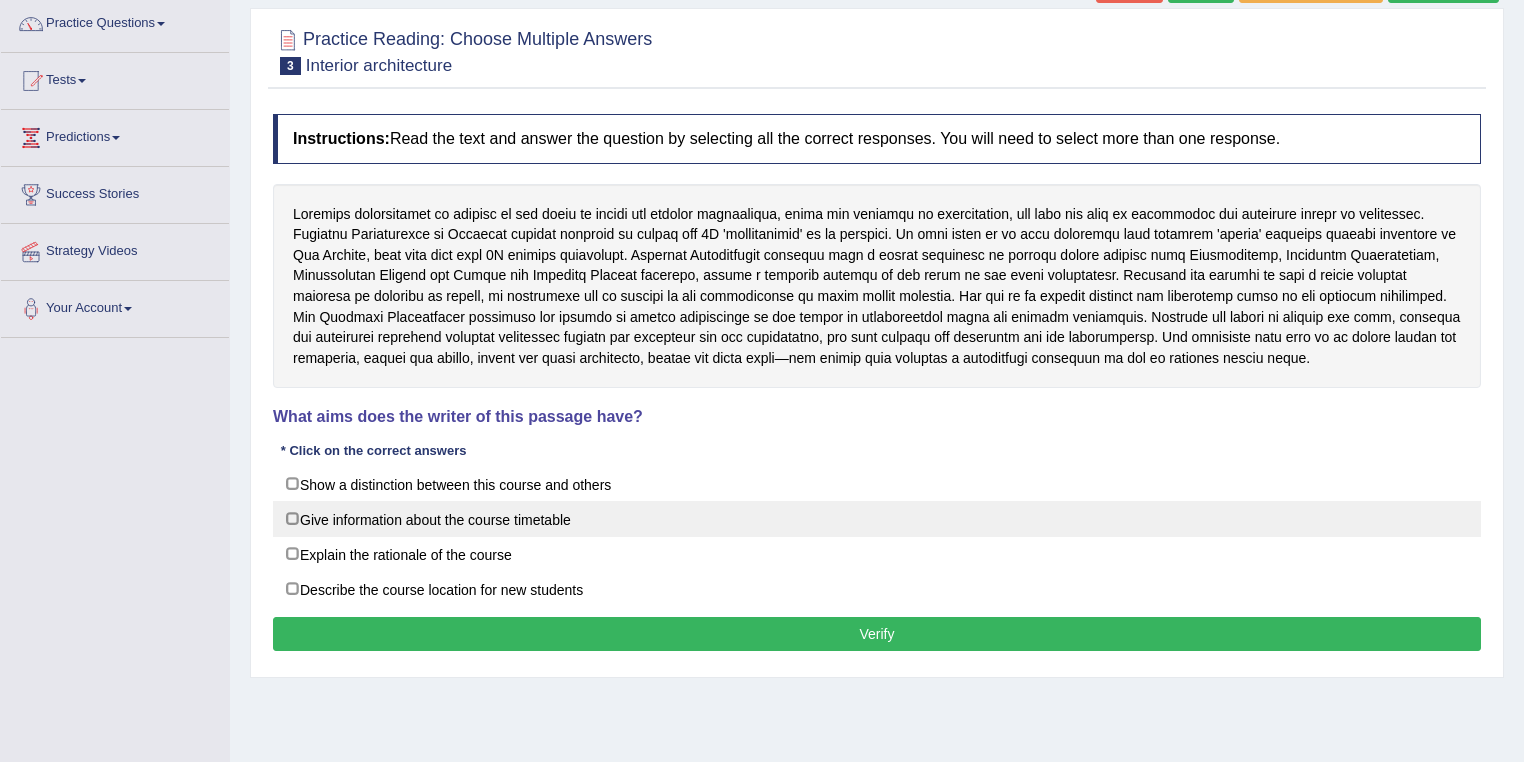 click on "Give information about the course timetable" at bounding box center [877, 519] 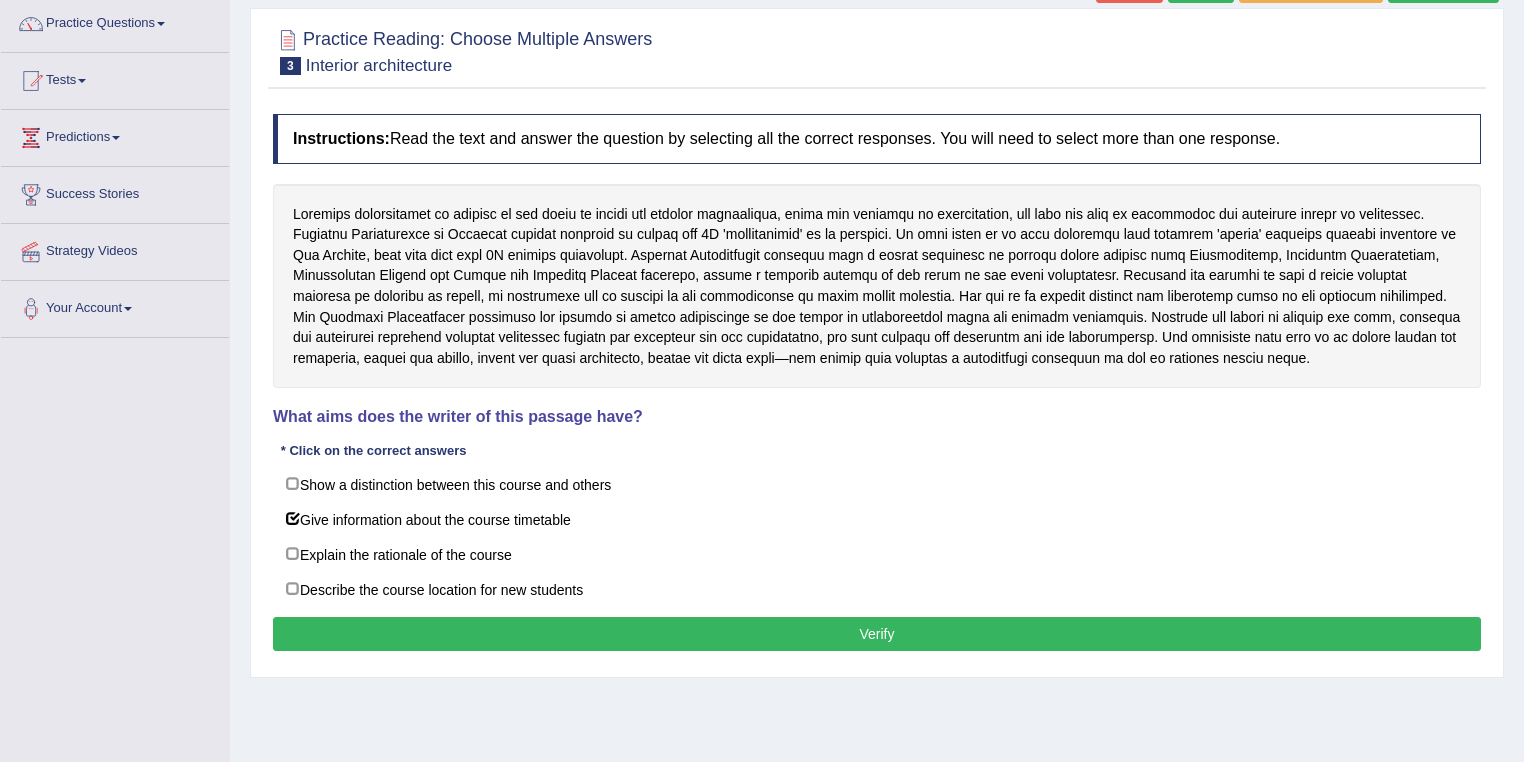 click on "Verify" at bounding box center [877, 634] 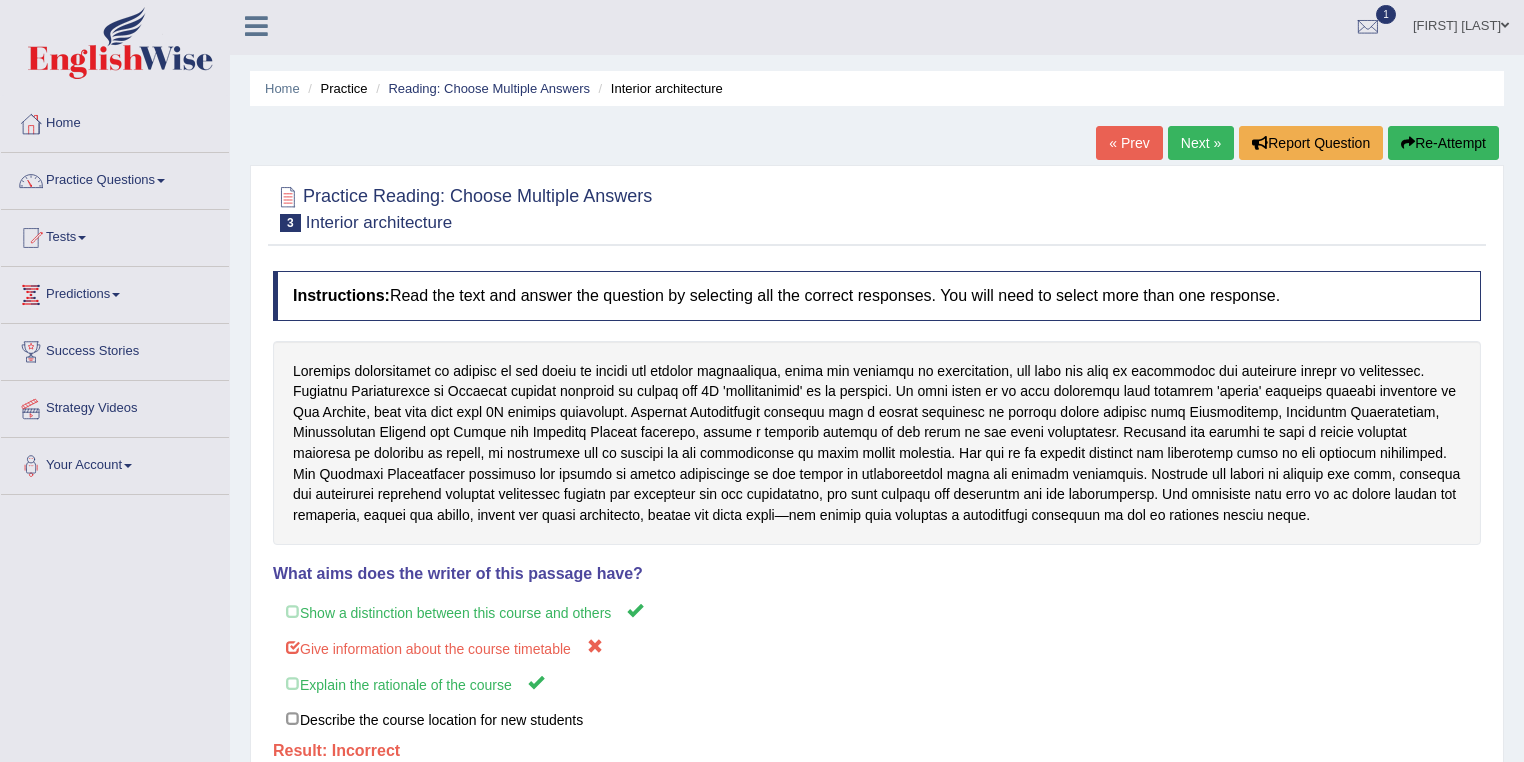 scroll, scrollTop: 0, scrollLeft: 0, axis: both 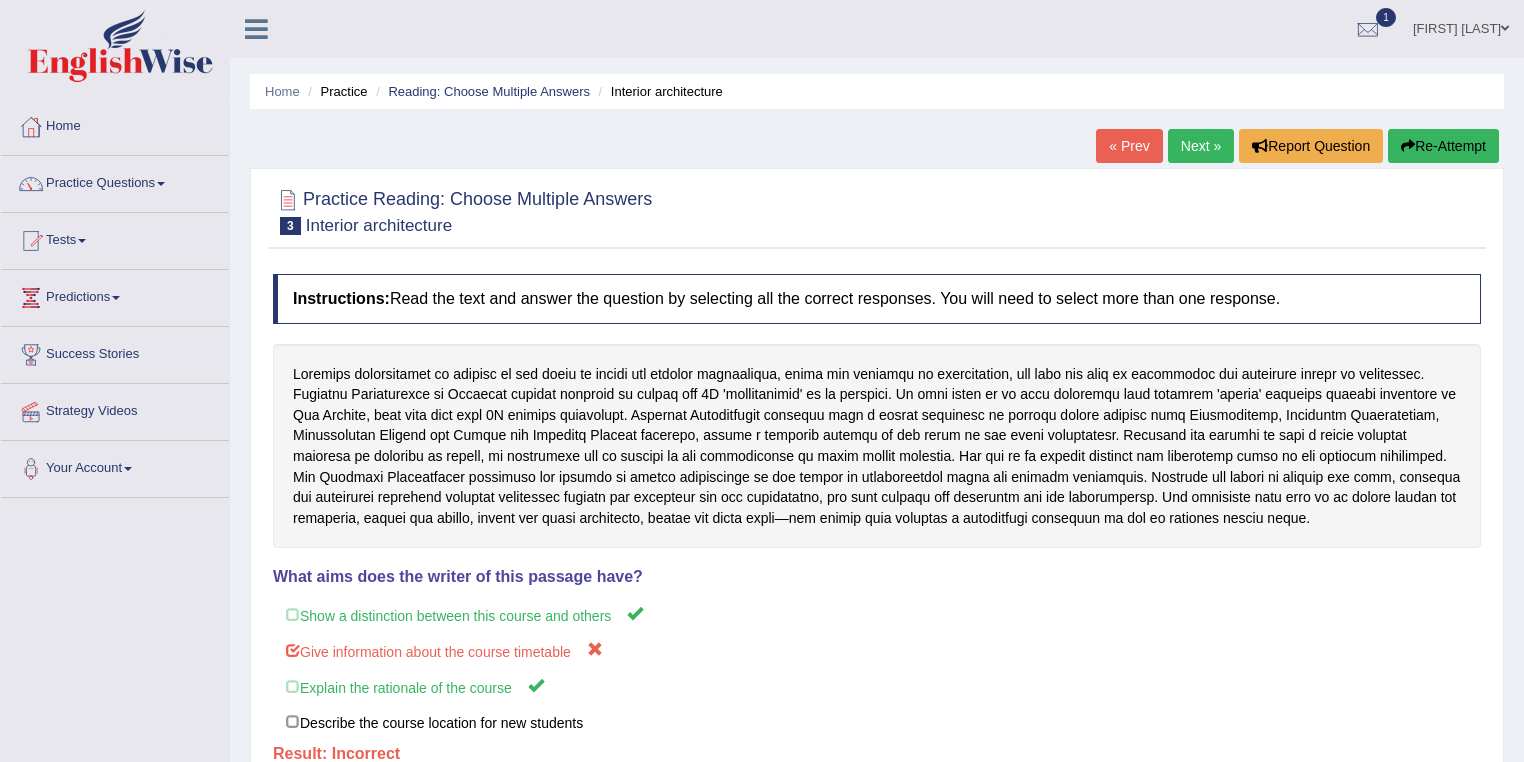 click on "Next »" at bounding box center [1201, 146] 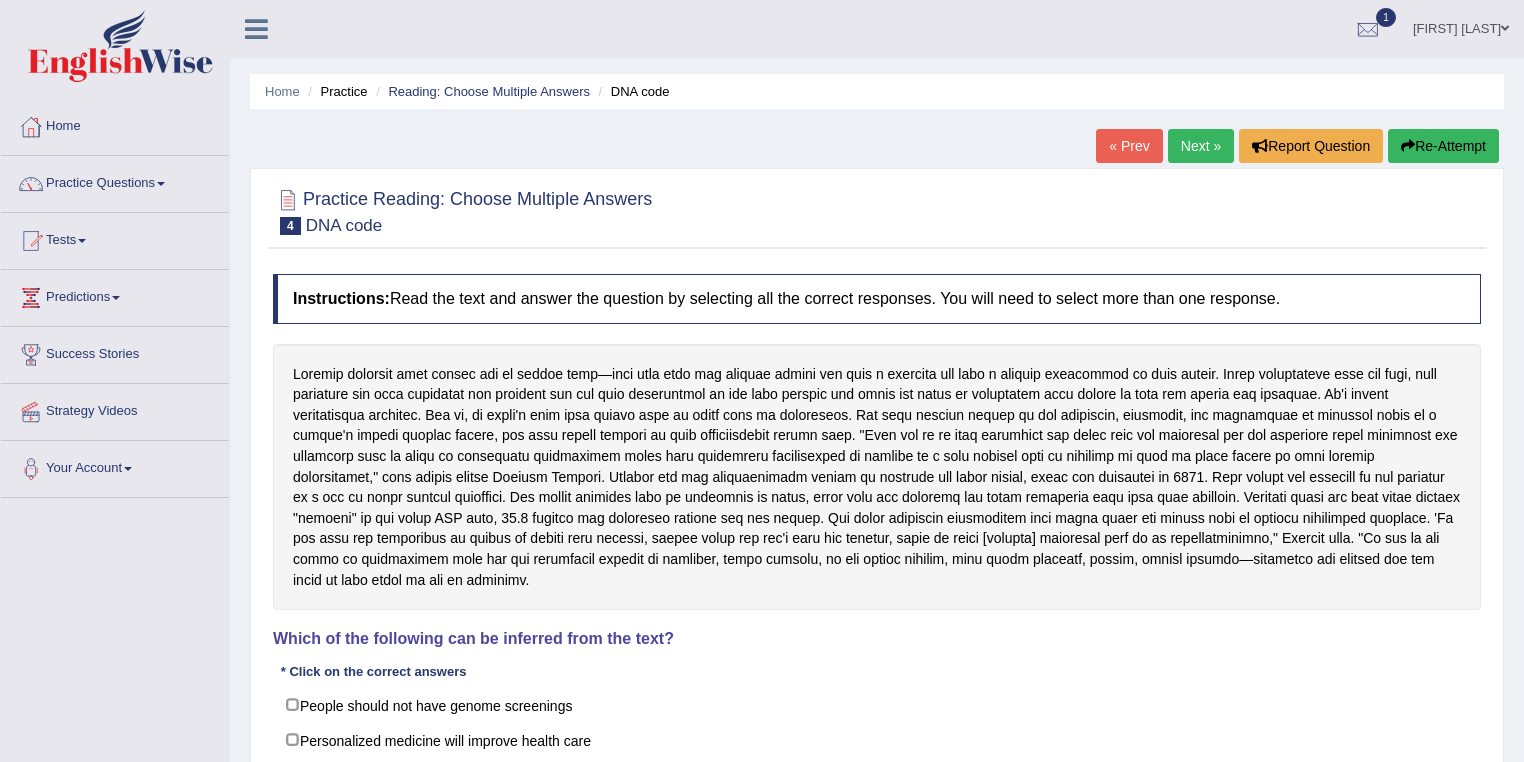 scroll, scrollTop: 0, scrollLeft: 0, axis: both 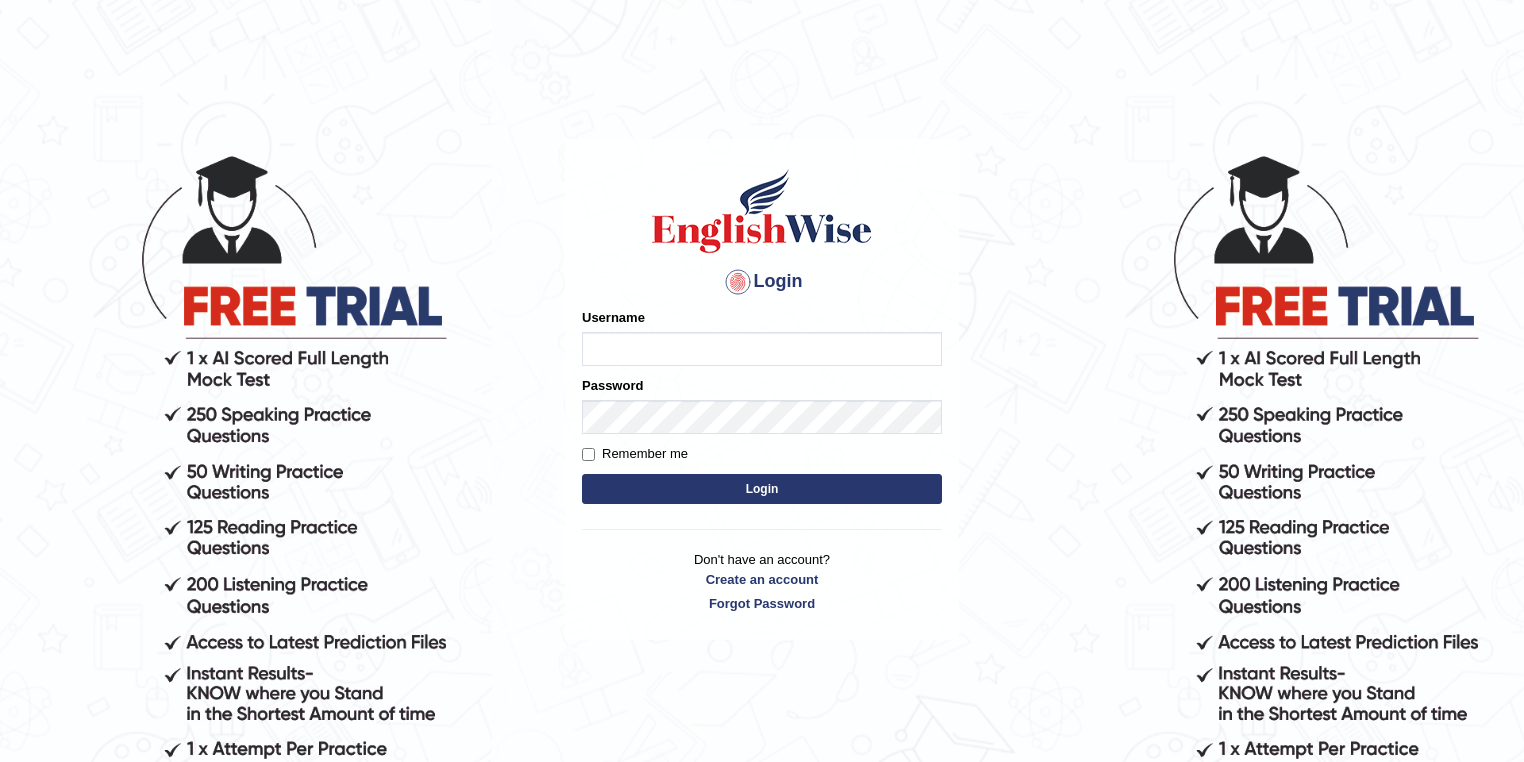 type on "[FIRST]" 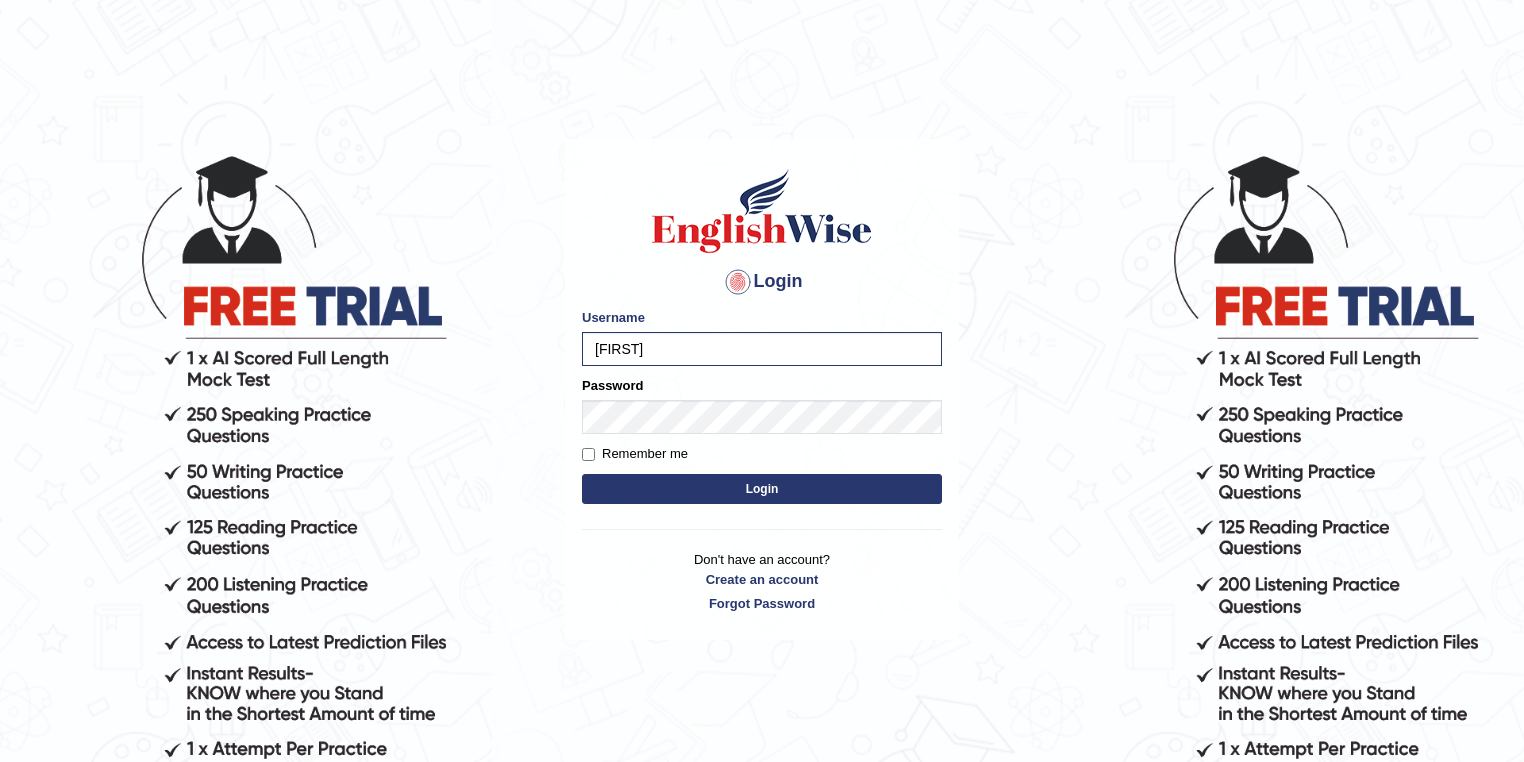 click on "Login" at bounding box center [762, 489] 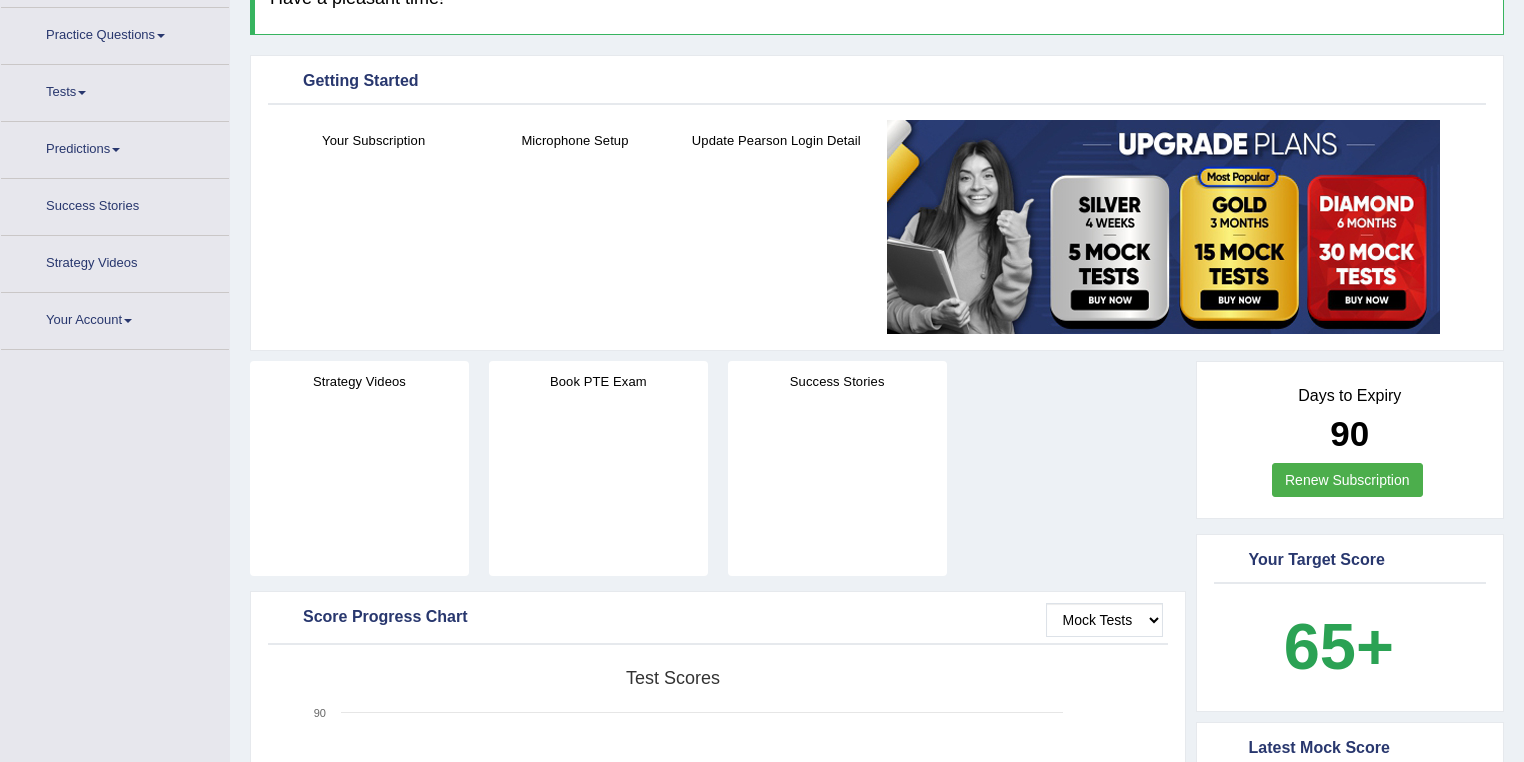 scroll, scrollTop: 400, scrollLeft: 0, axis: vertical 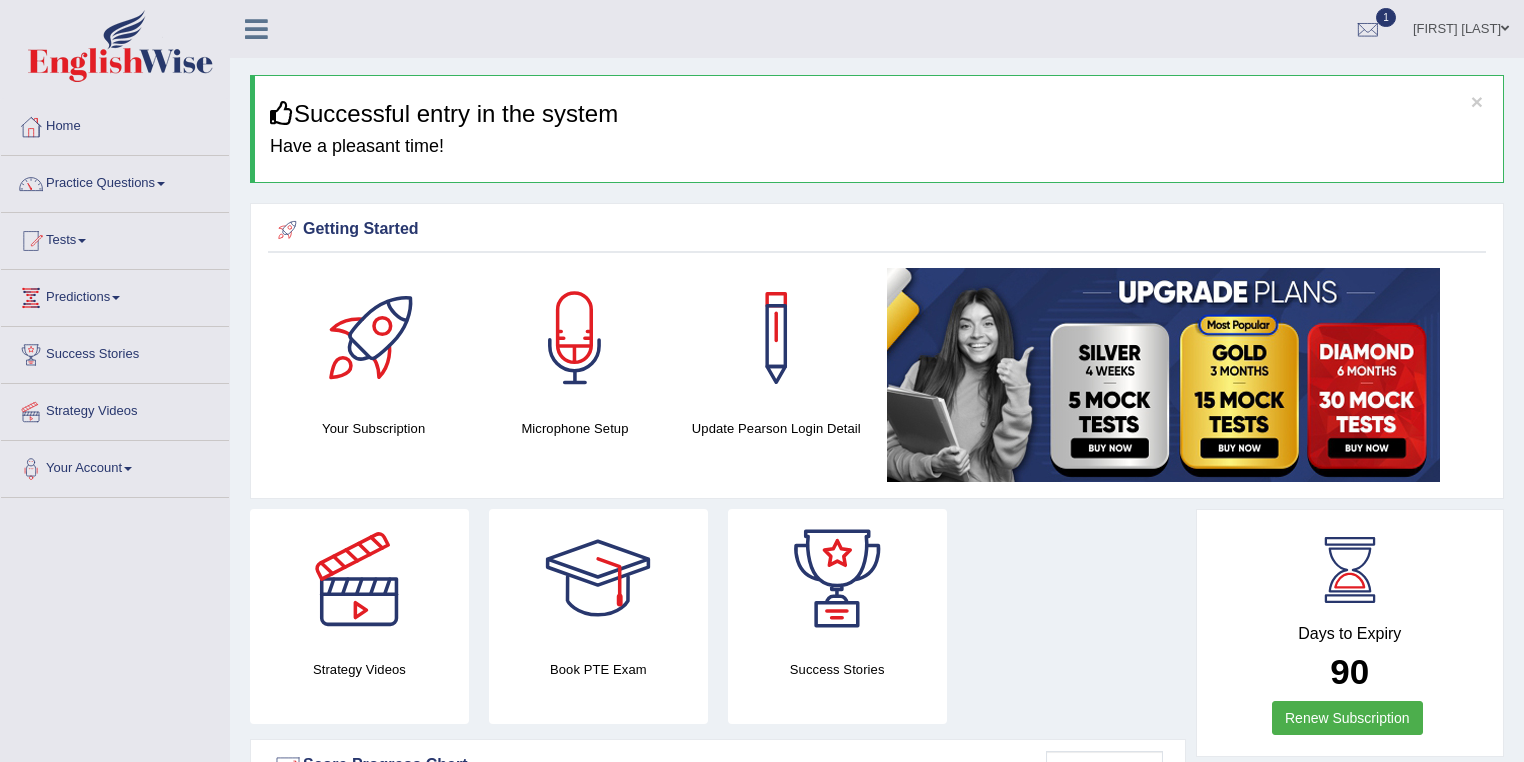 click on "Practice Questions" at bounding box center (115, 181) 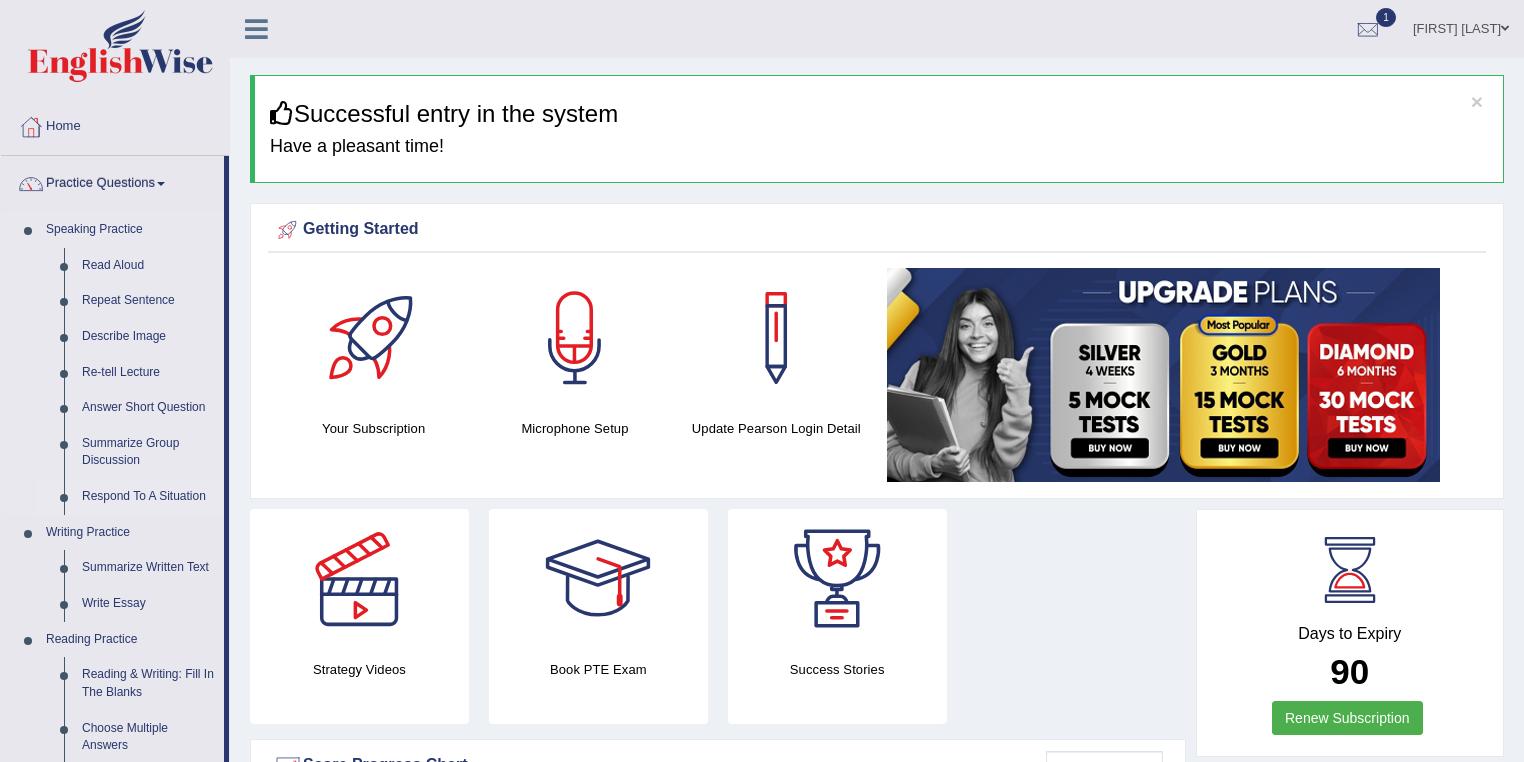 drag, startPoint x: 122, startPoint y: 495, endPoint x: 145, endPoint y: 488, distance: 24.04163 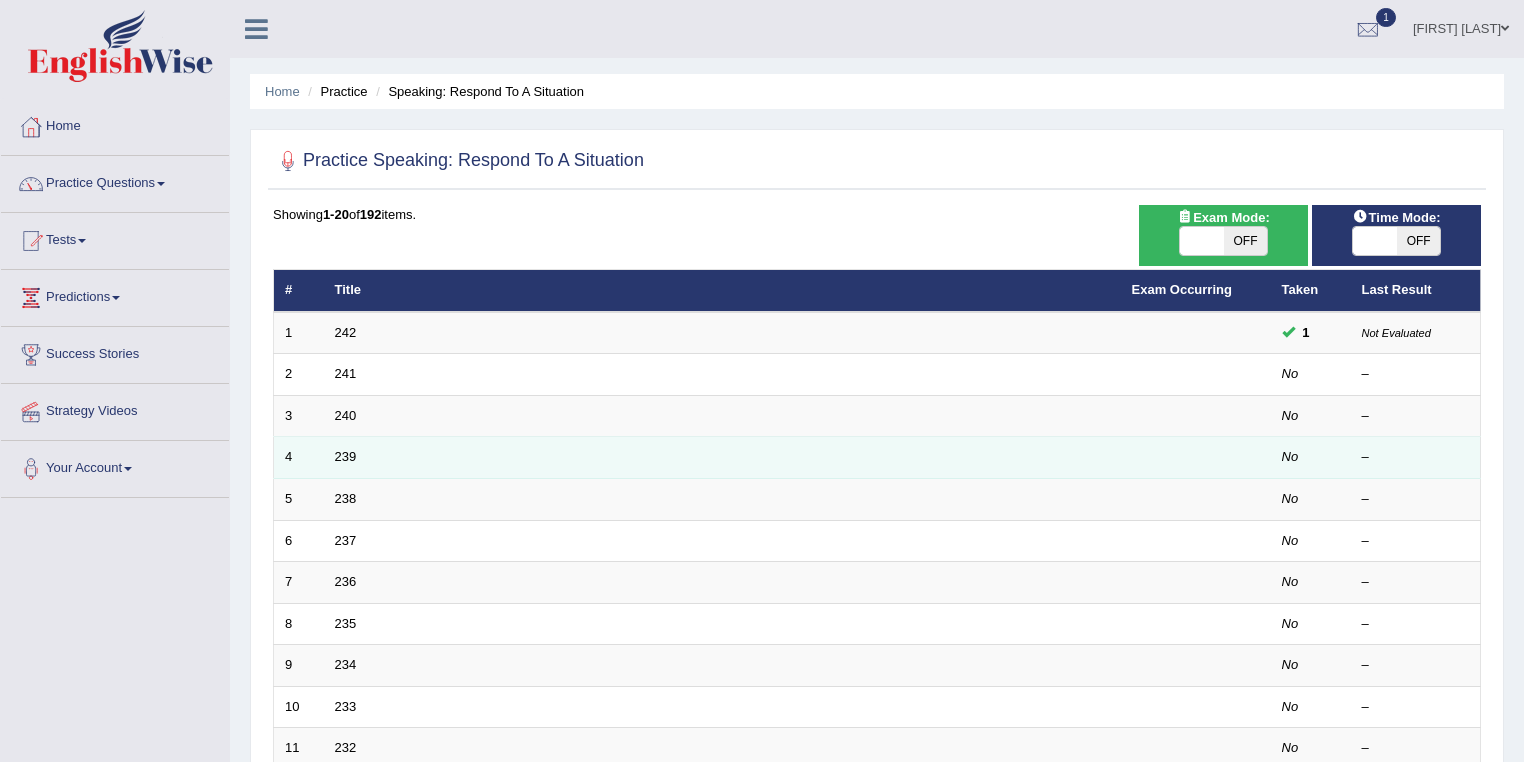 scroll, scrollTop: 0, scrollLeft: 0, axis: both 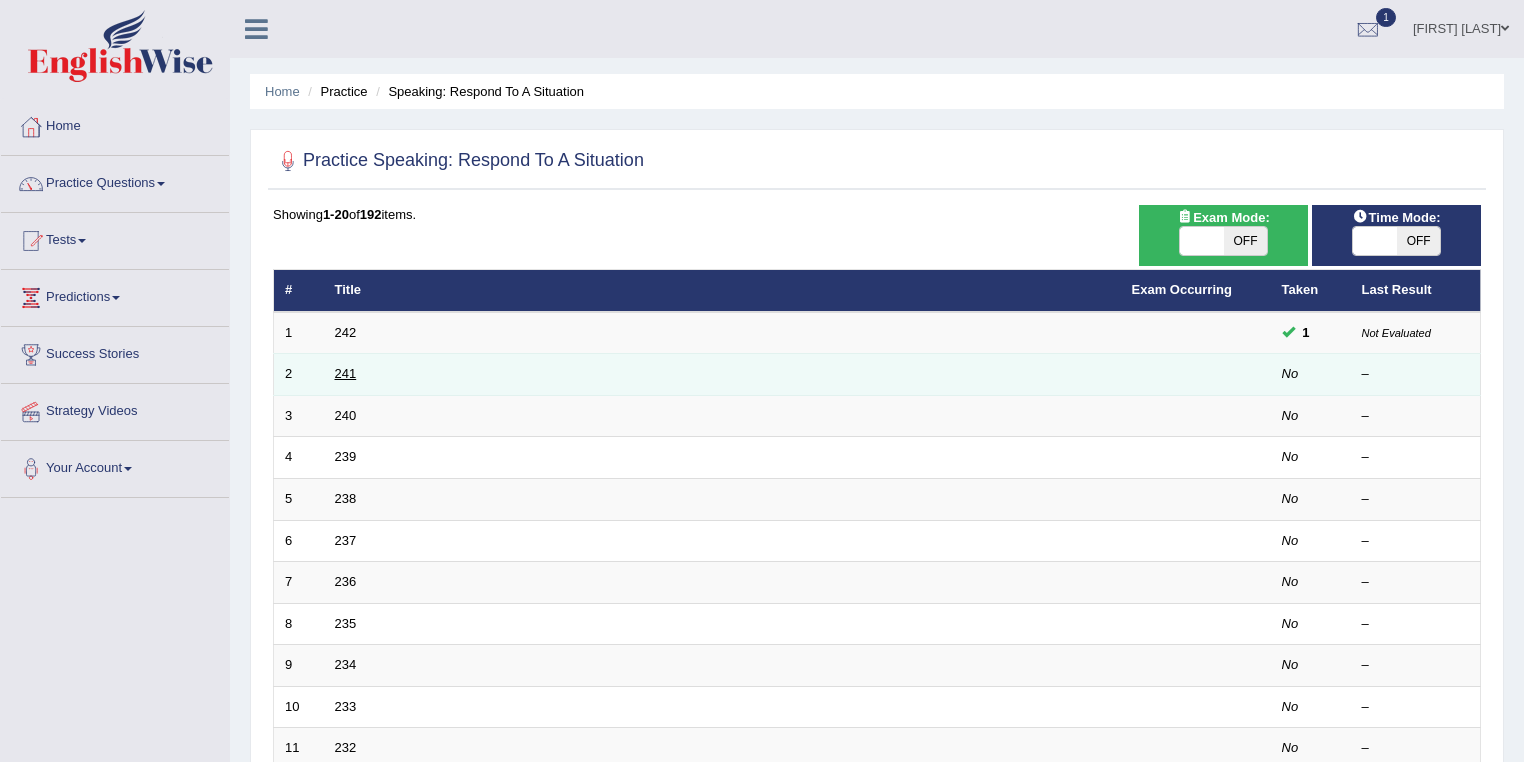 click on "241" at bounding box center [346, 373] 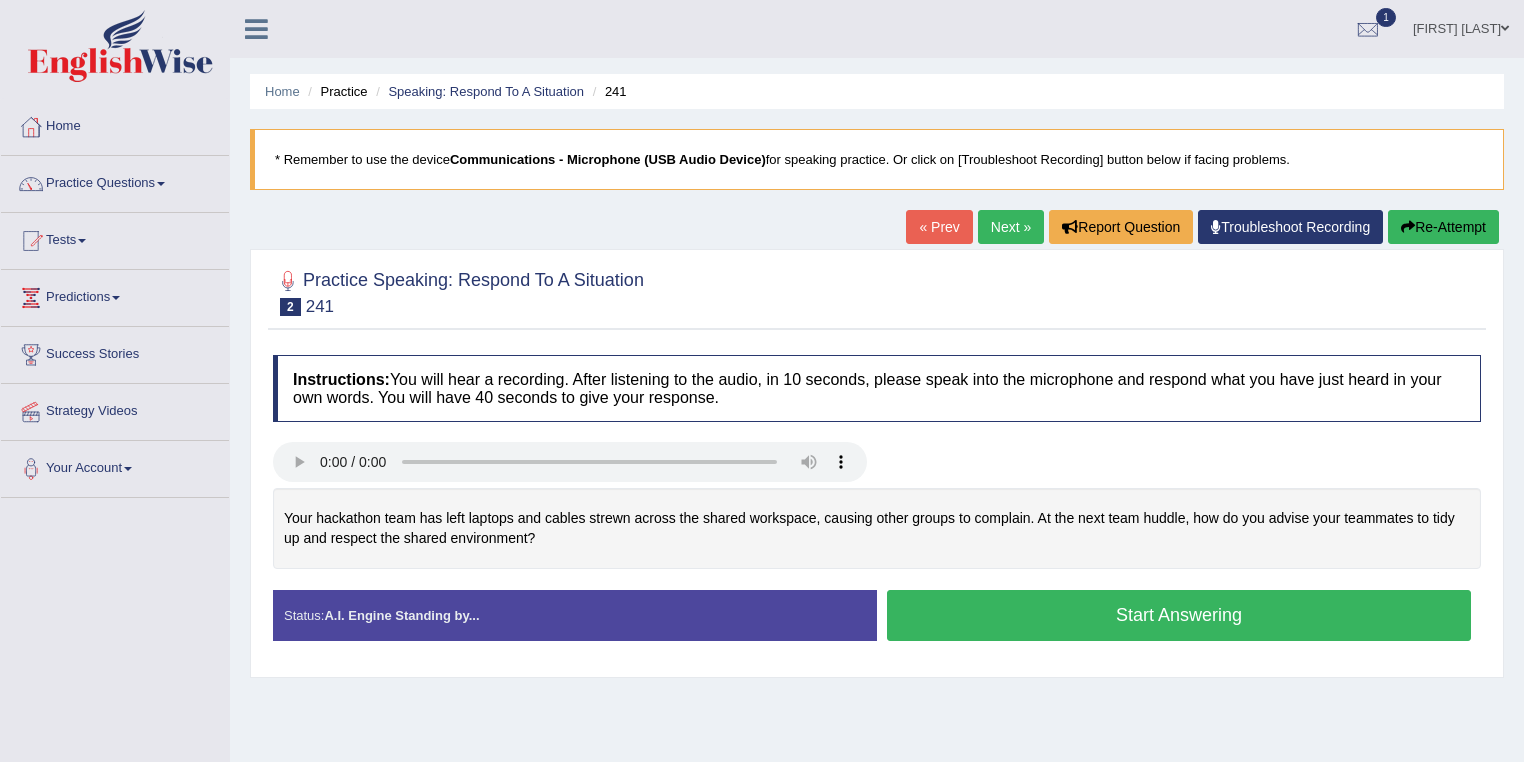 scroll, scrollTop: 0, scrollLeft: 0, axis: both 